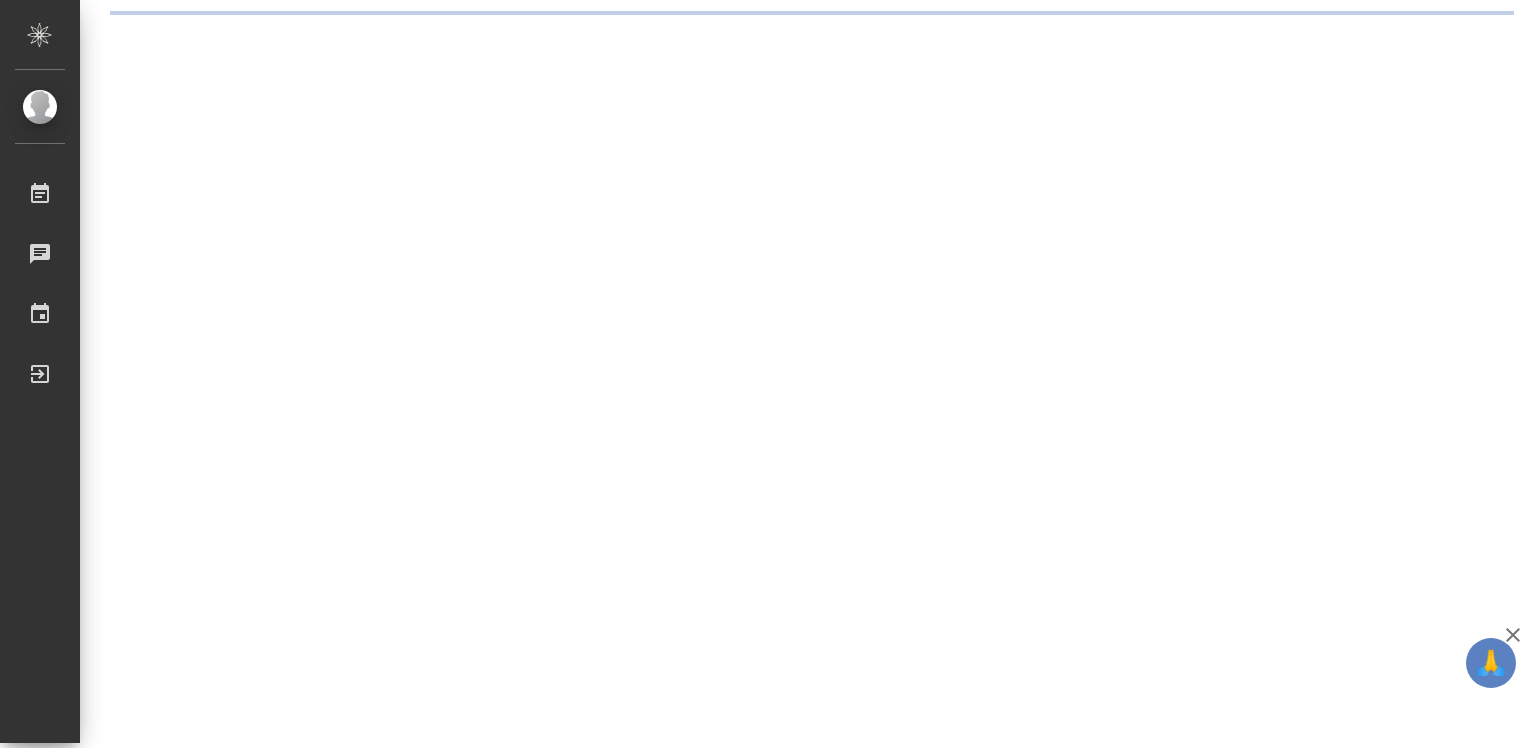 scroll, scrollTop: 0, scrollLeft: 0, axis: both 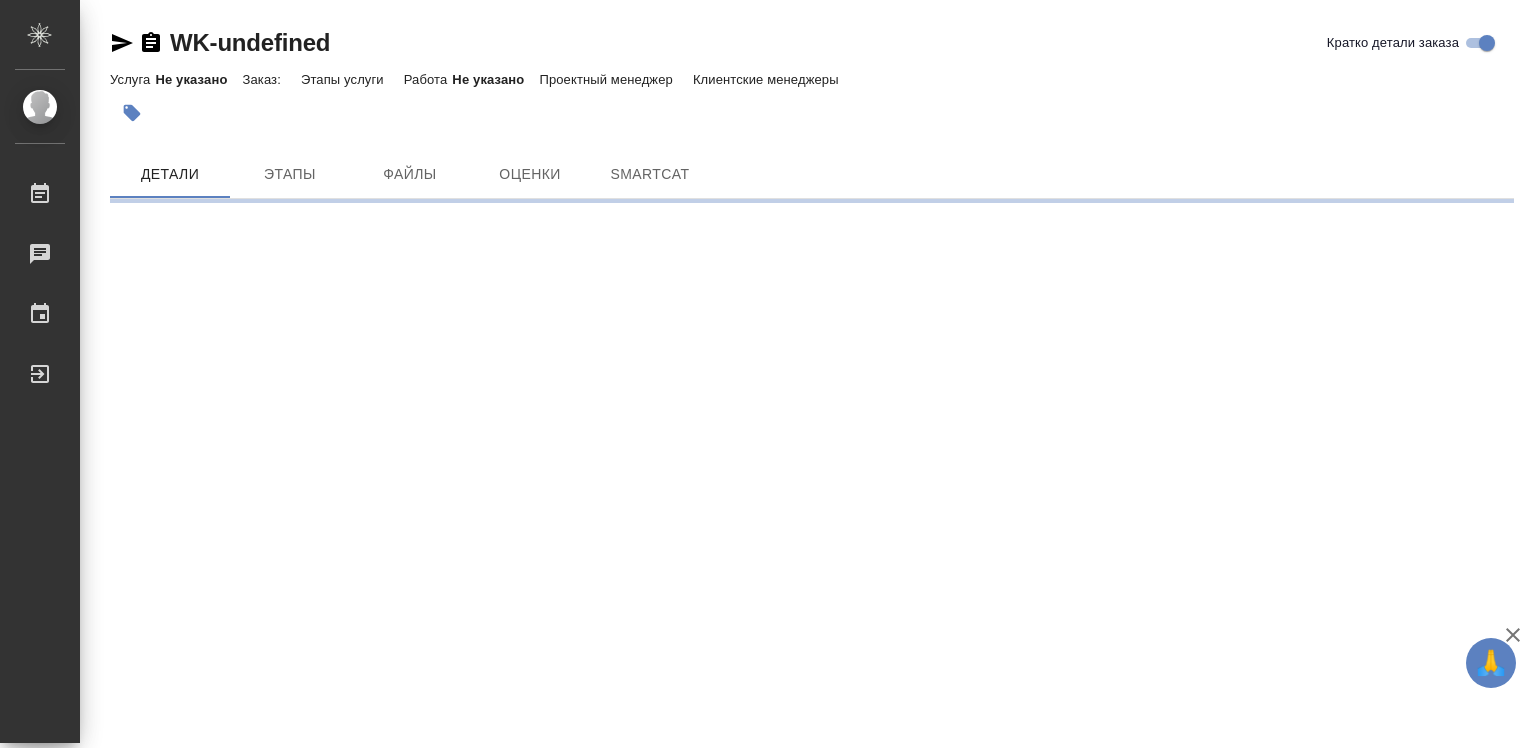 click 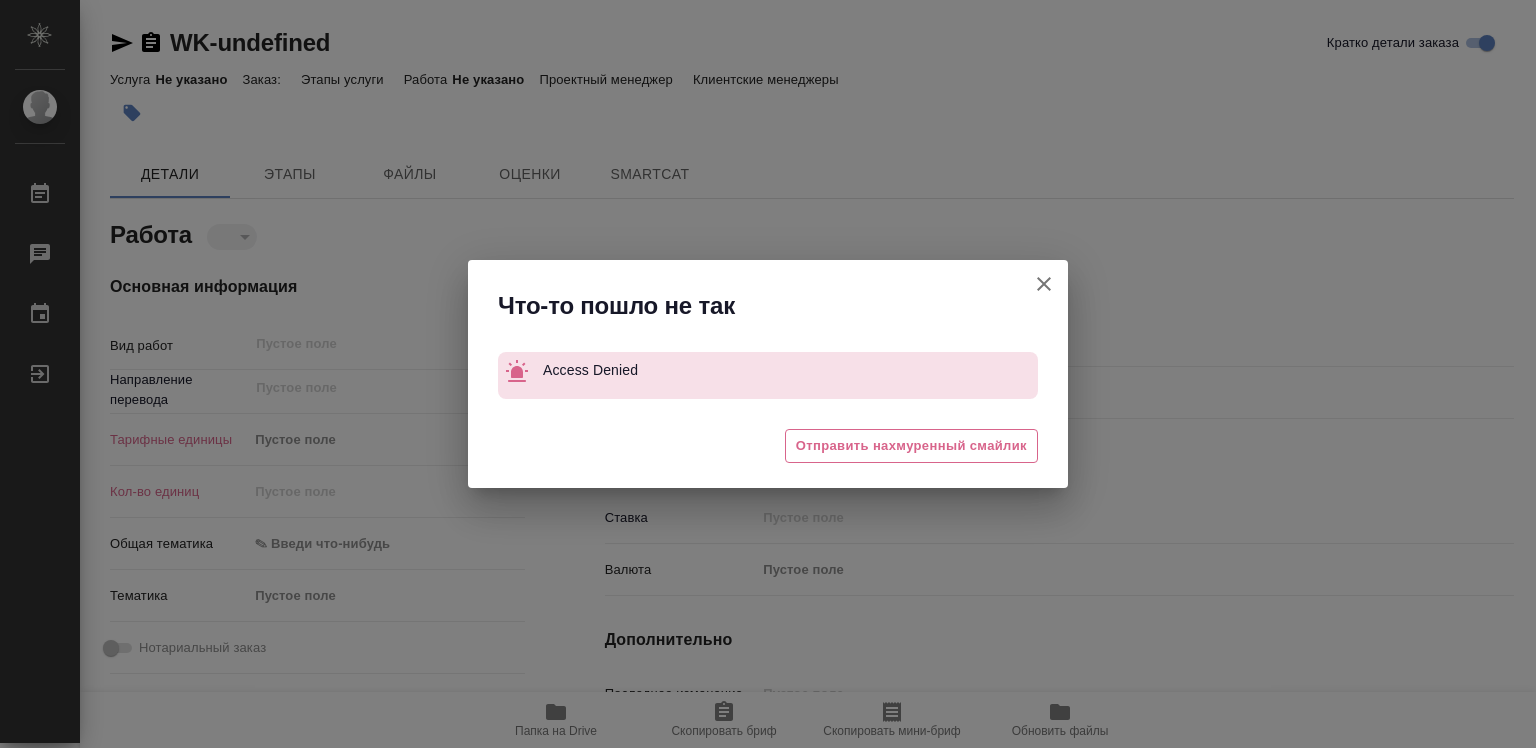 type on "x" 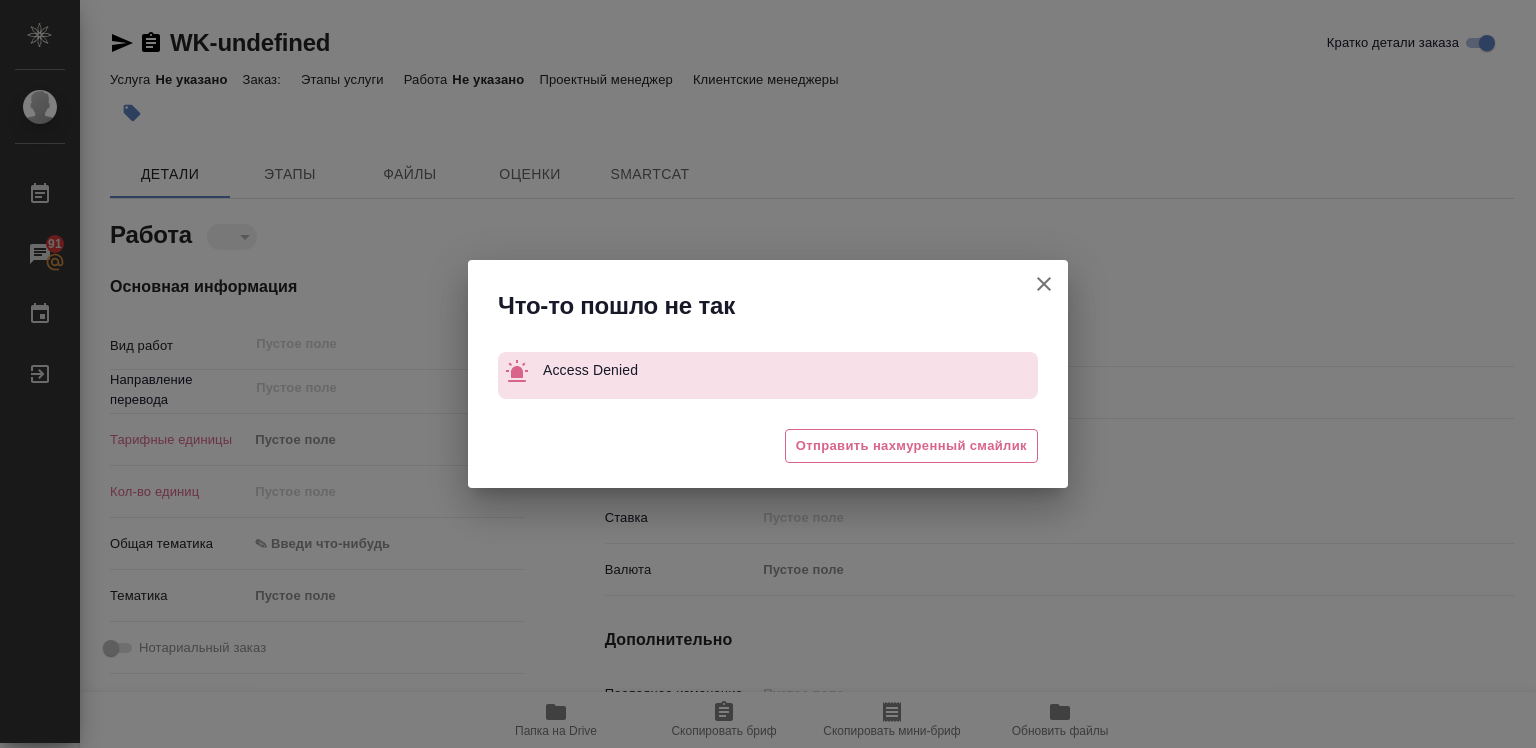 click 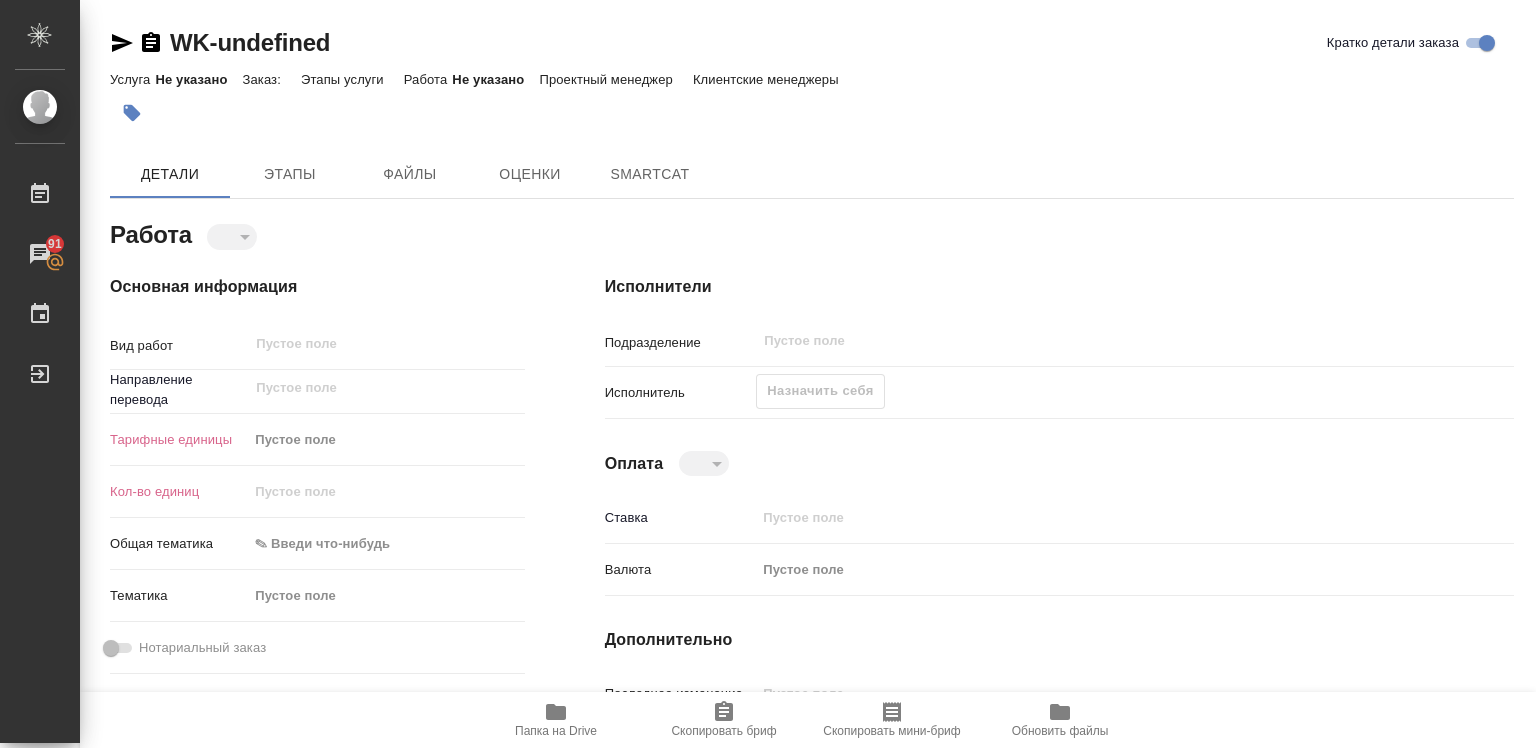 type on "x" 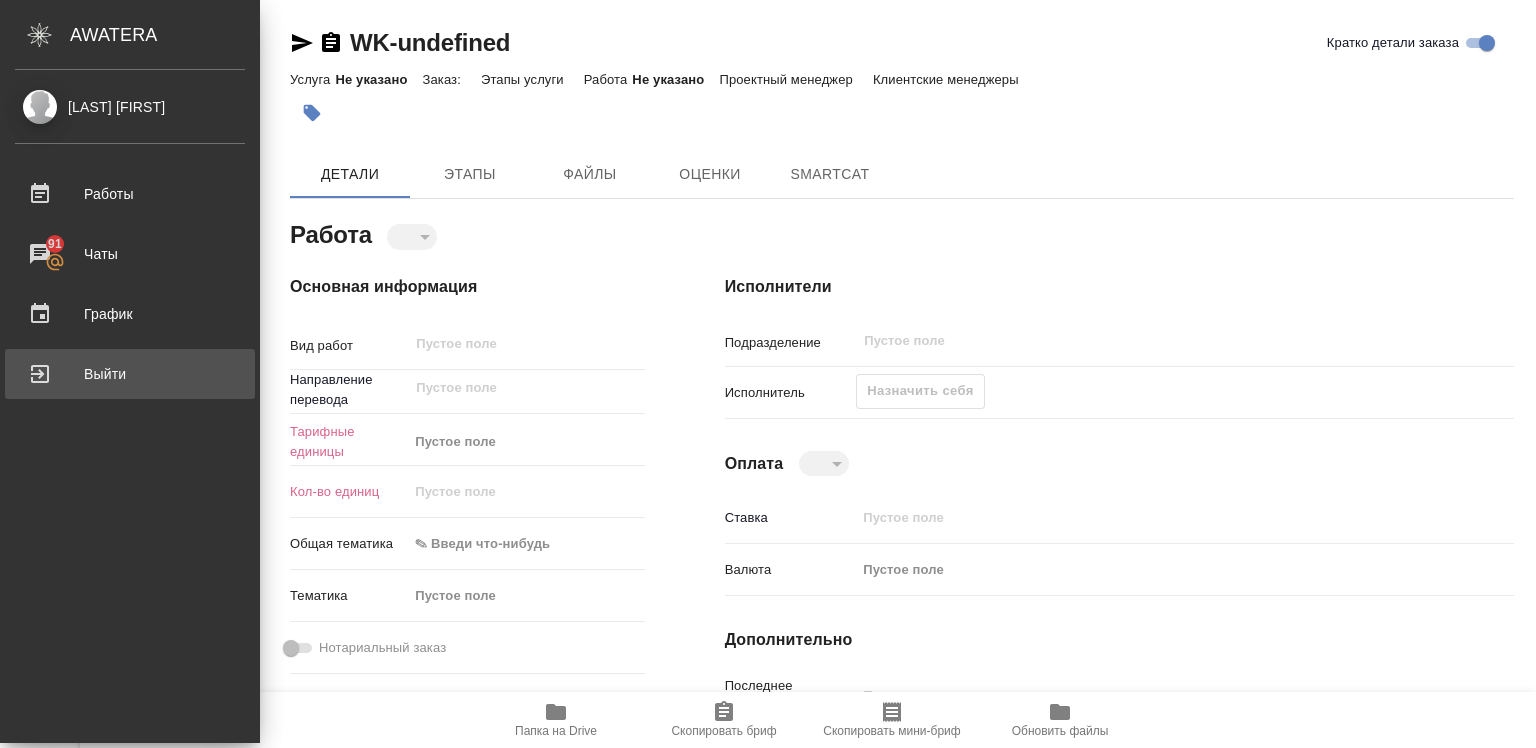 type on "x" 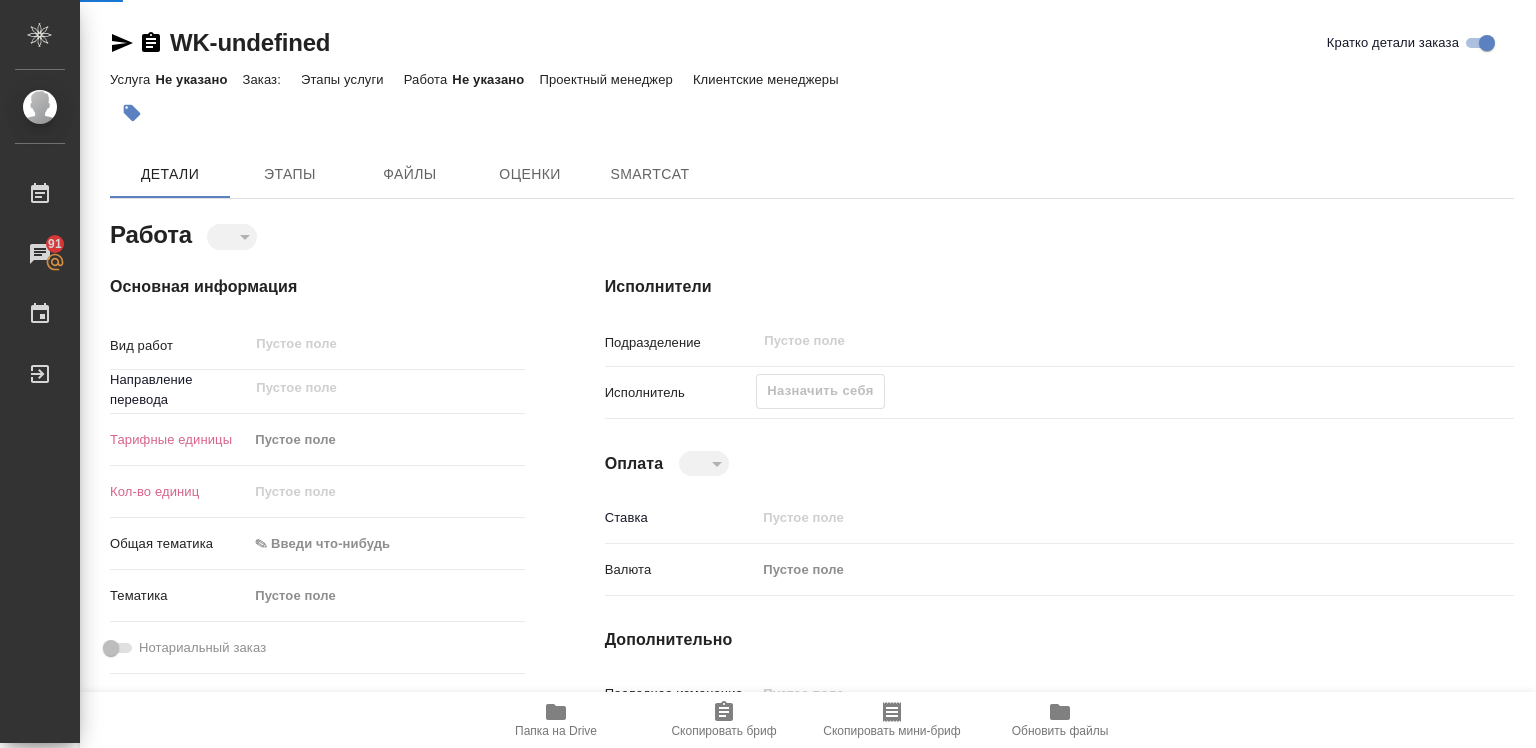 type on "x" 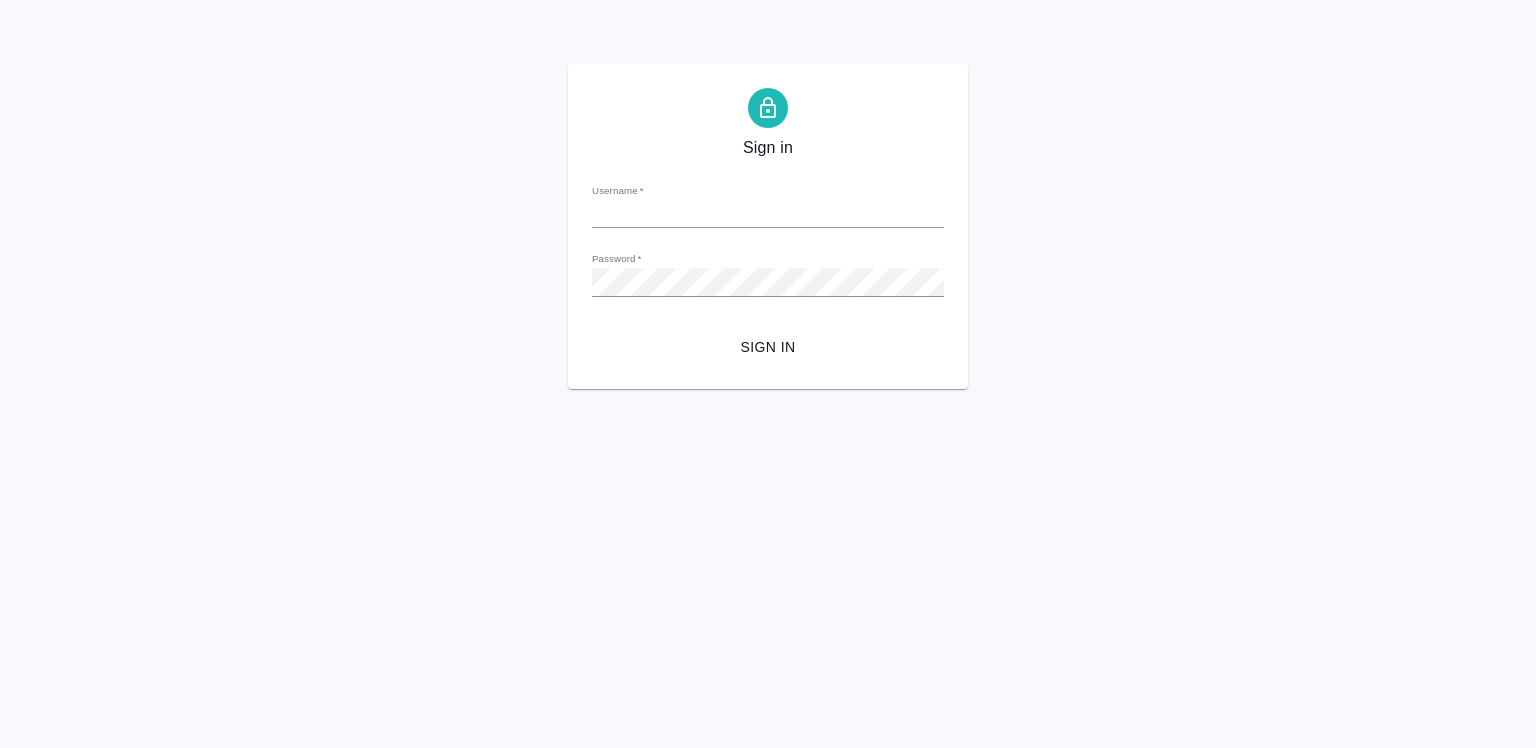 scroll, scrollTop: 0, scrollLeft: 0, axis: both 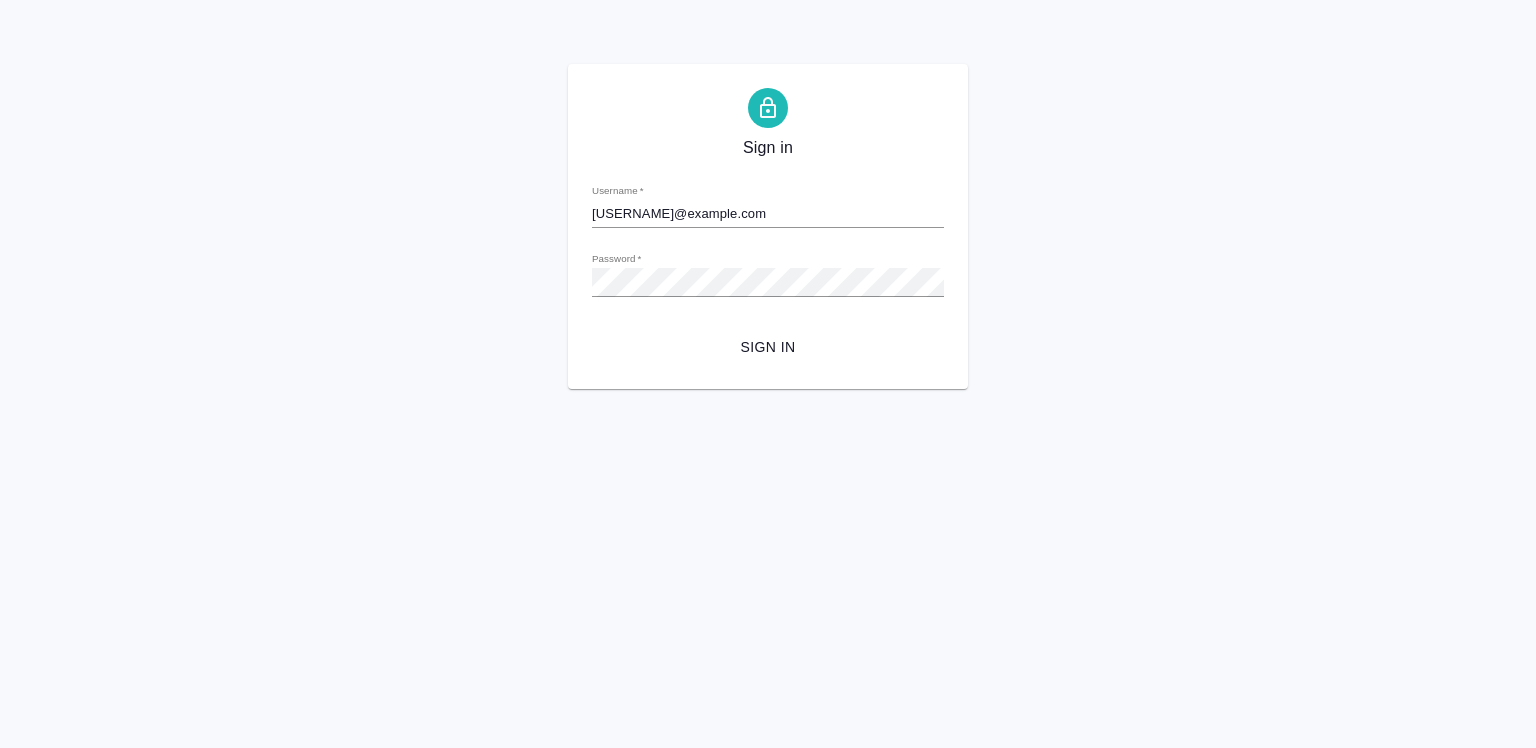 click on "Sign in" at bounding box center [768, 347] 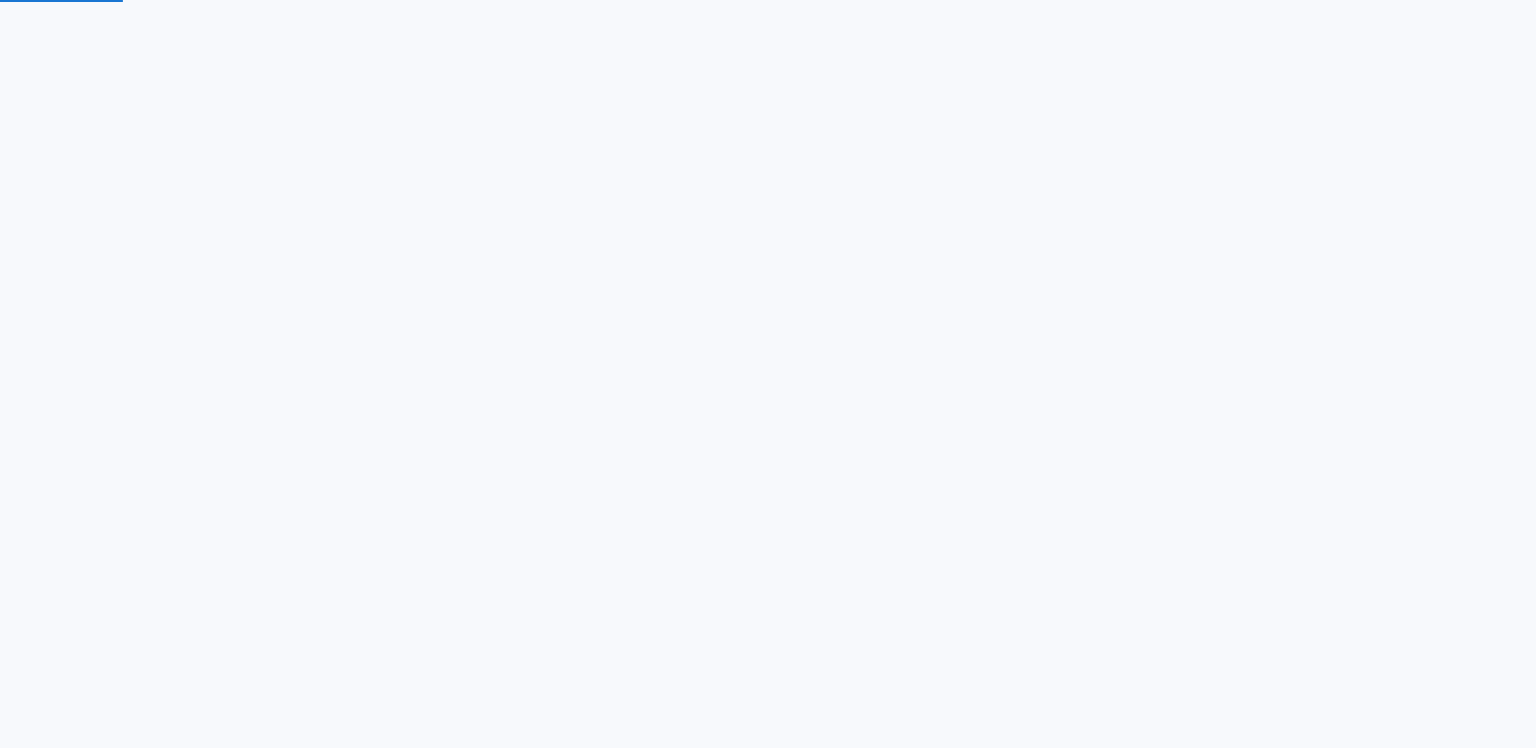 scroll, scrollTop: 0, scrollLeft: 0, axis: both 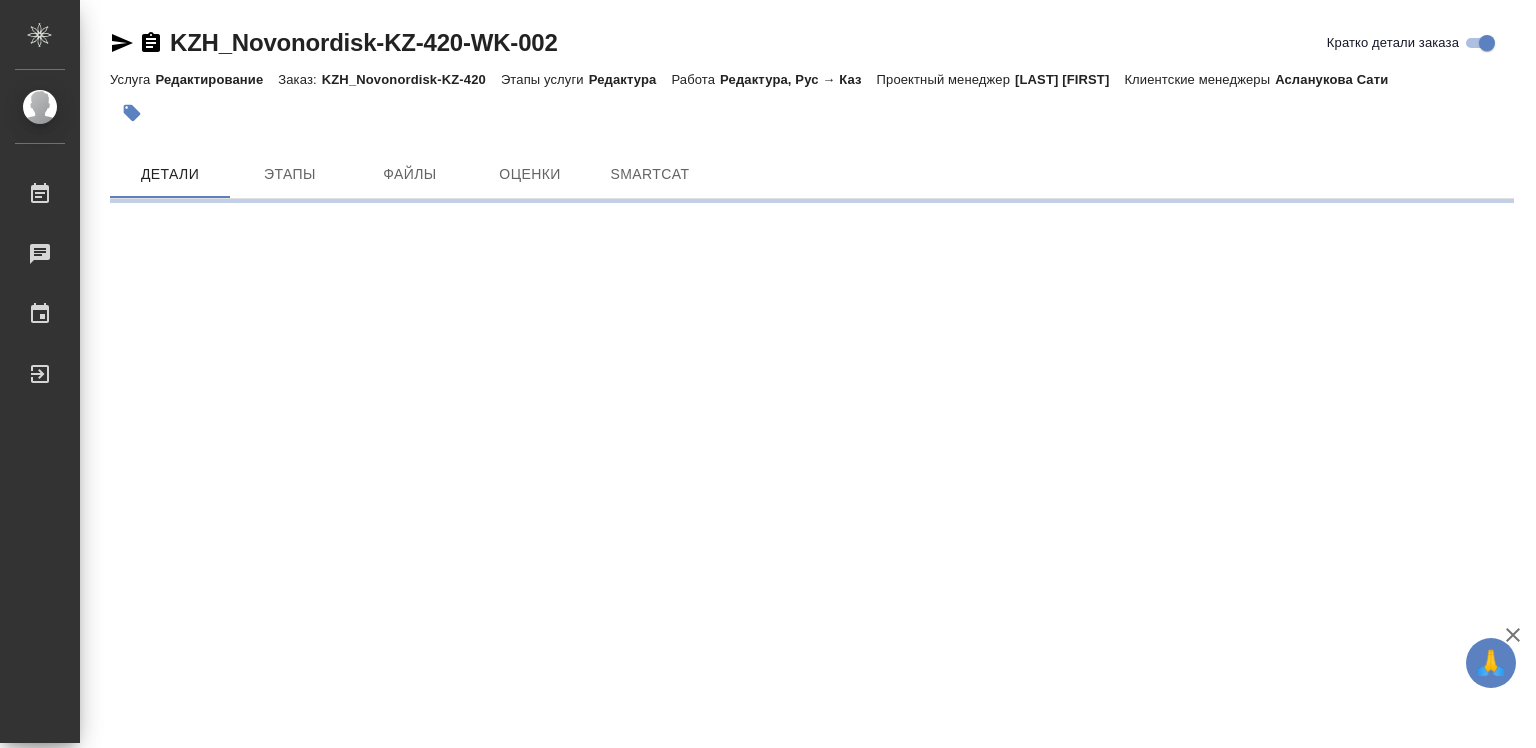 click 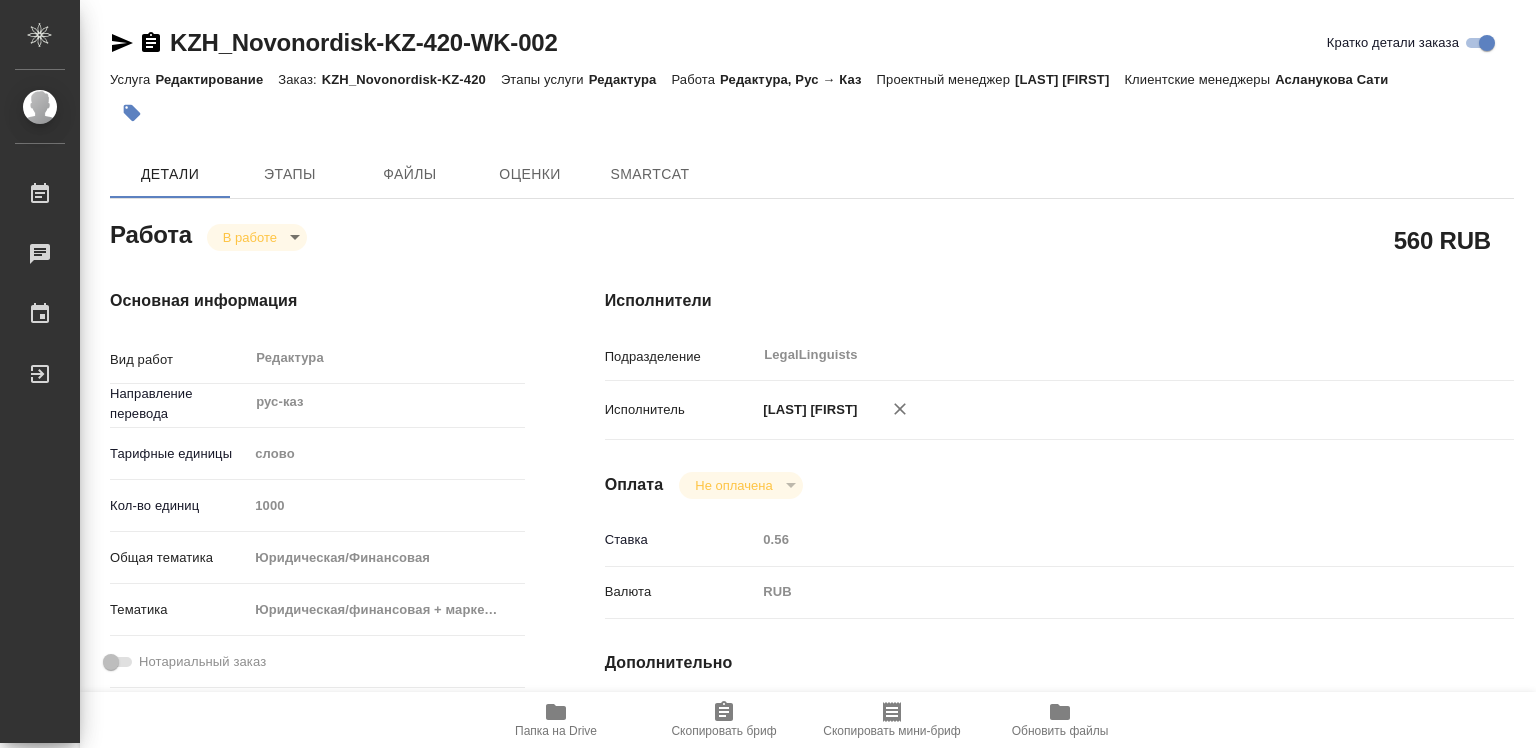 type on "x" 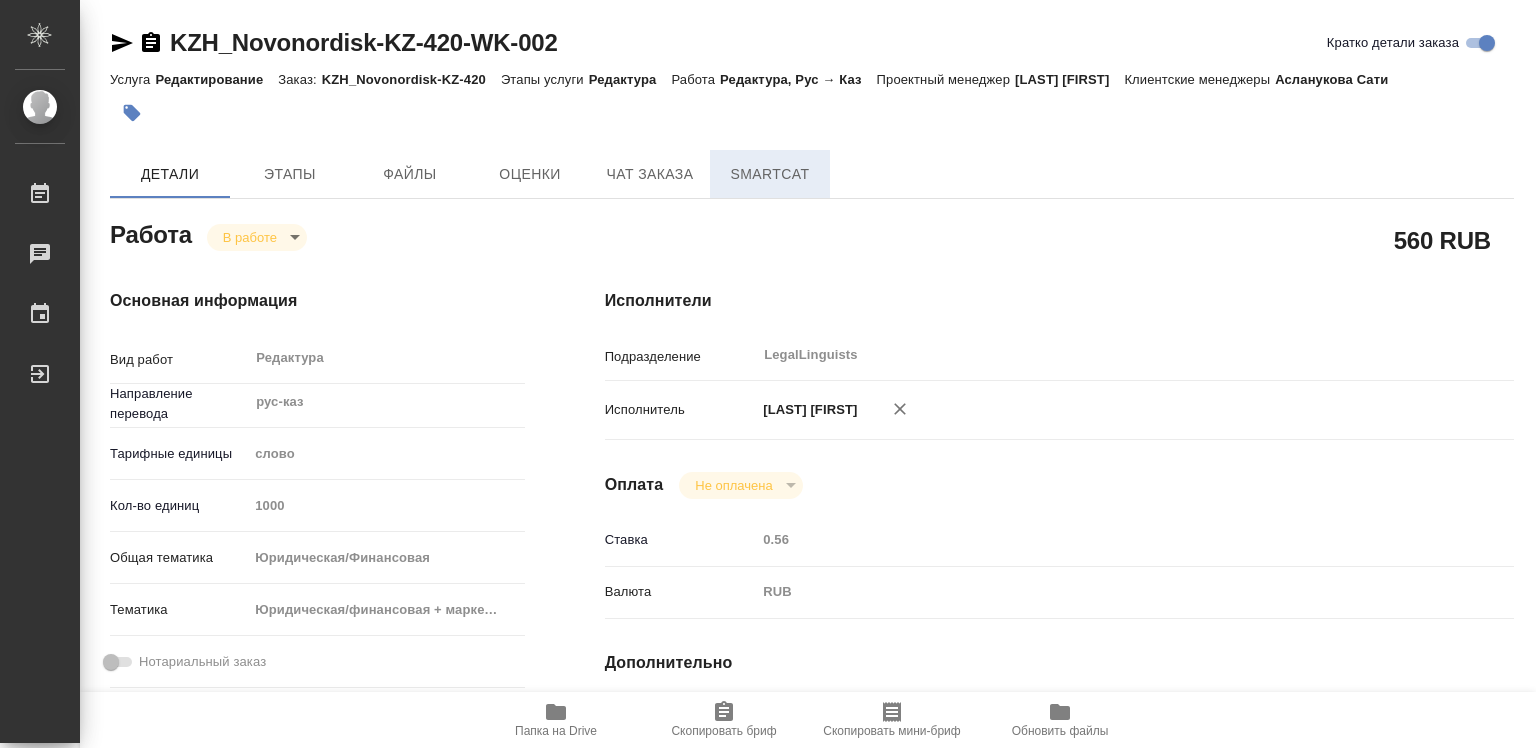type on "x" 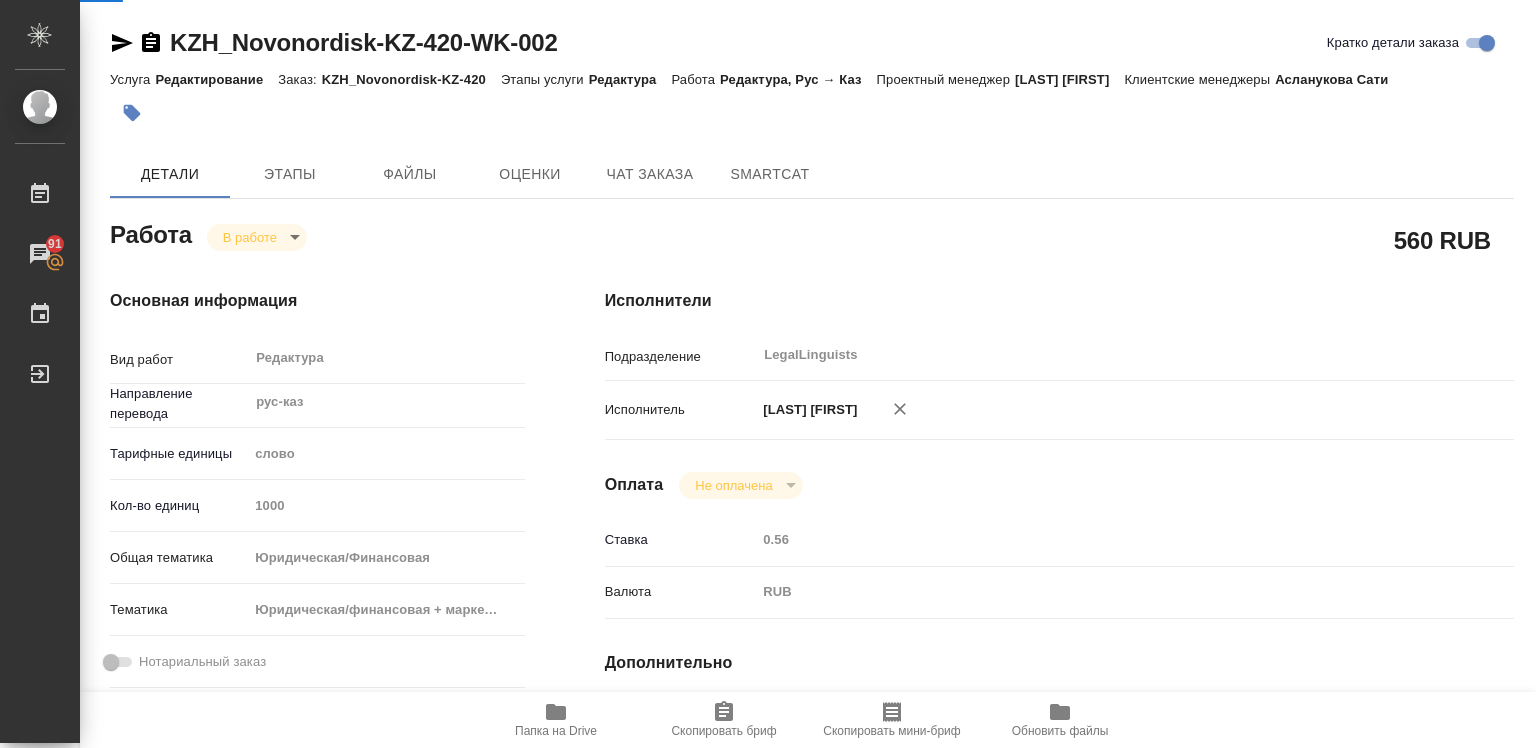 type on "x" 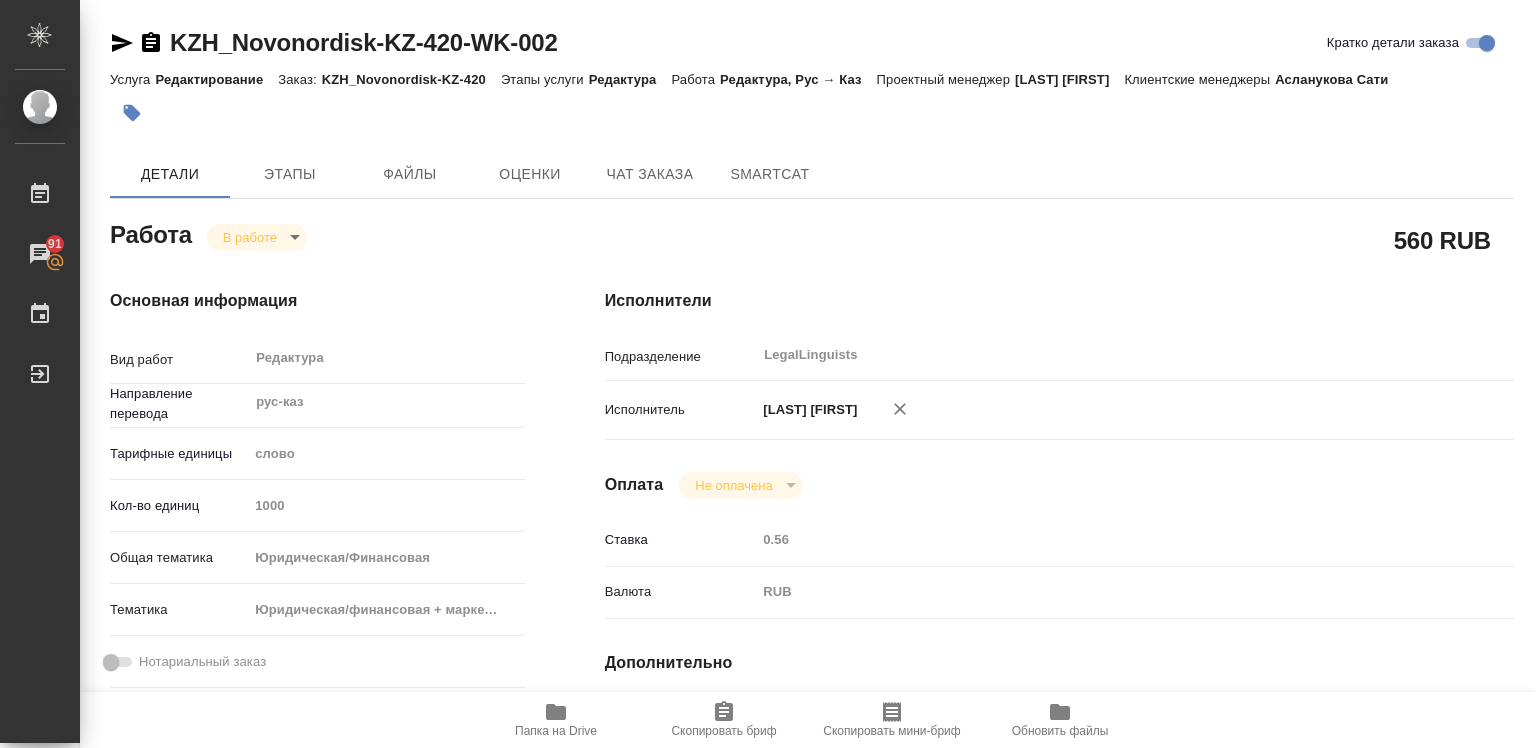 type on "x" 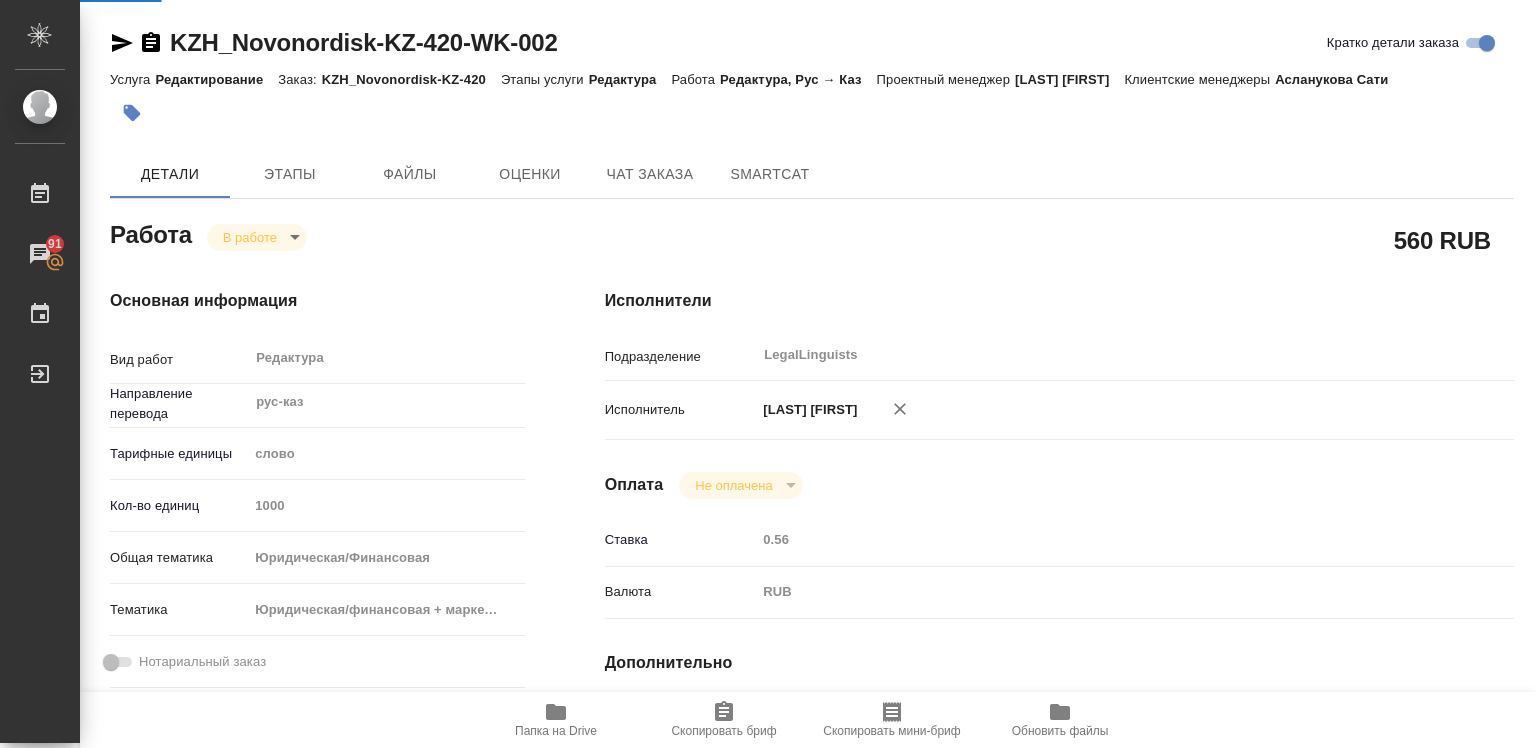 type on "x" 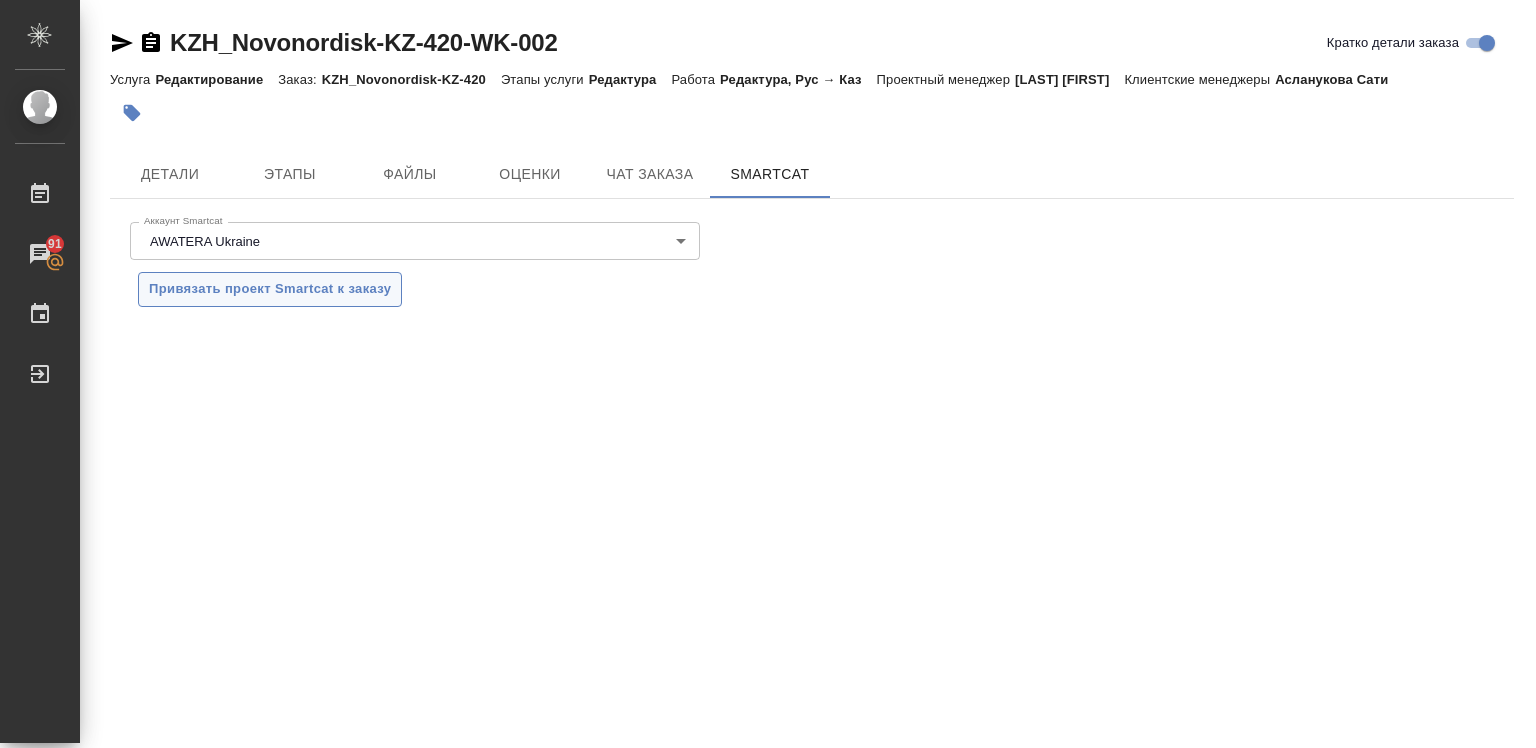 click on "Привязать проект Smartcat к заказу" at bounding box center [270, 289] 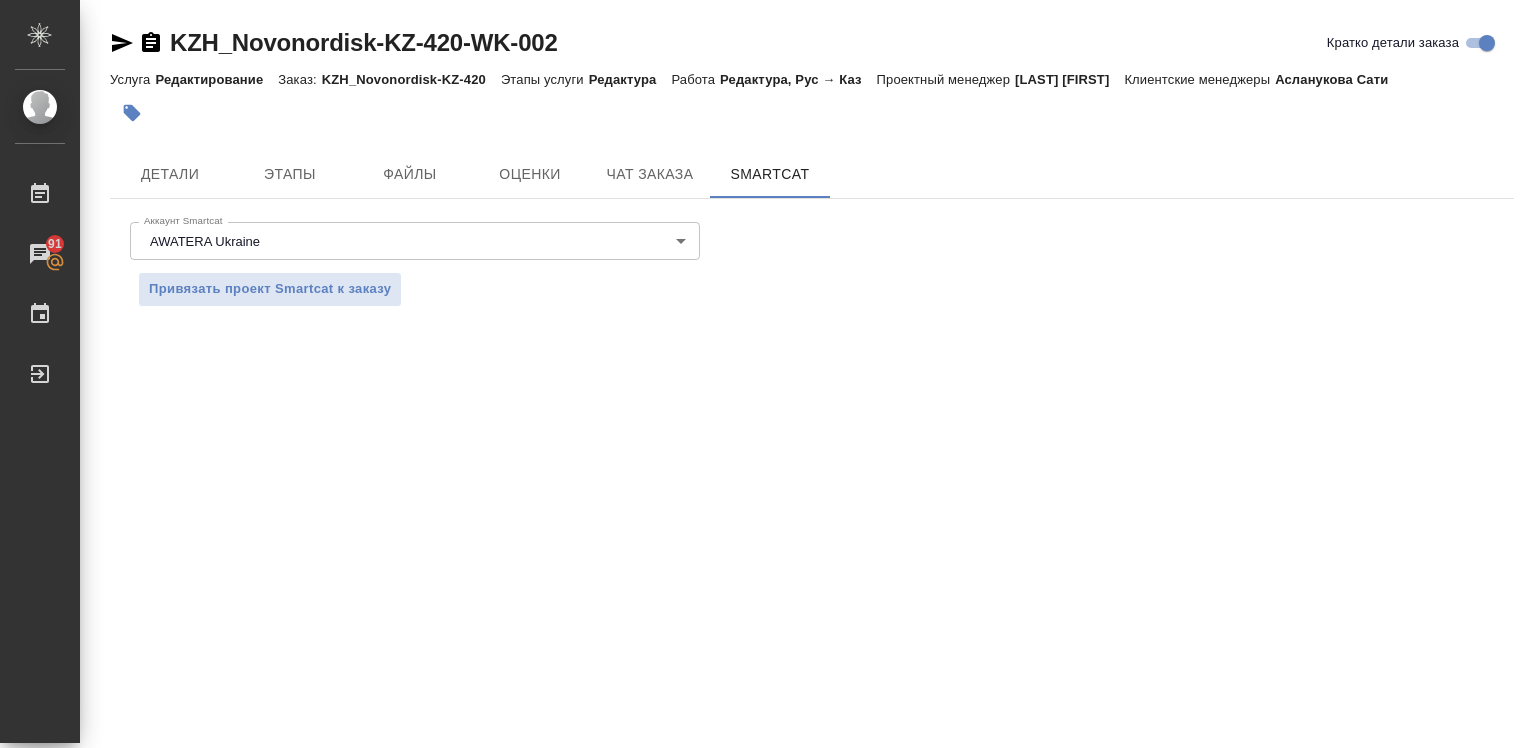 click on "Выберите элементы, которые вы хотите скрыть на этой странице.
Сохранить
Отмена
.cls-1
fill:#fff;
AWATERA [LAST] [FIRST] Работы Чаты График Выйти KZH_Novonordisk-KZ-420-WK-002 Кратко детали заказа Услуга Редактирование Заказ: KZH_Novonordisk-KZ-420 Этапы услуги Редактура Работа Редактура, Рус → Каз Проектный менеджер [LAST] [FIRST] Клиентские менеджеры [LAST] [FIRST] Детали Этапы Файлы Оценки Чат заказа SmartCat Аккаунт AWATERA Ukraine 5ee731907ea86d4c189c28e6 Аккаунт Smartcat Привязать проект Smartcat к заказу .cls-1
fill:#fff;
AWATERA [LAST] [FIRST] Работы Чаты График" at bounding box center (768, 374) 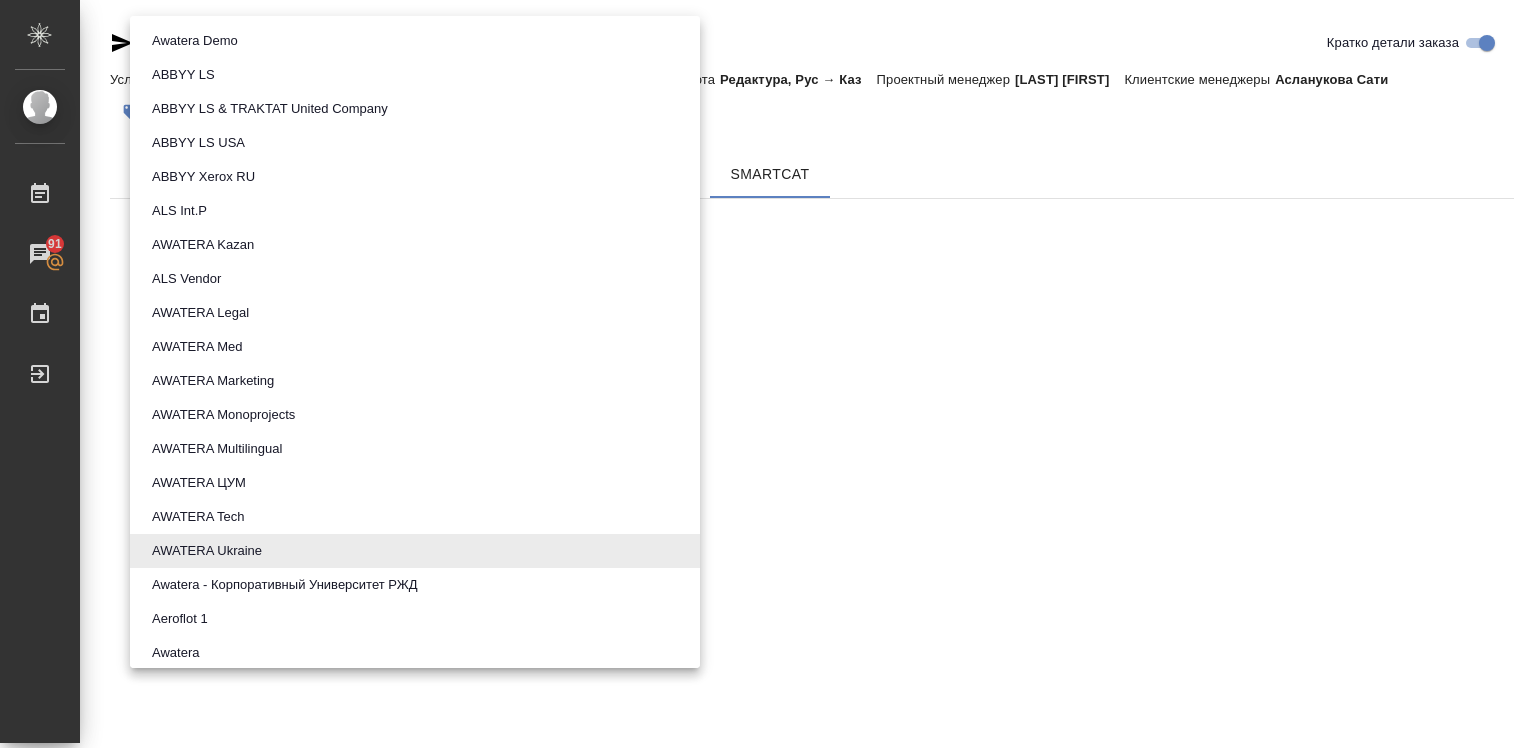 click at bounding box center [768, 374] 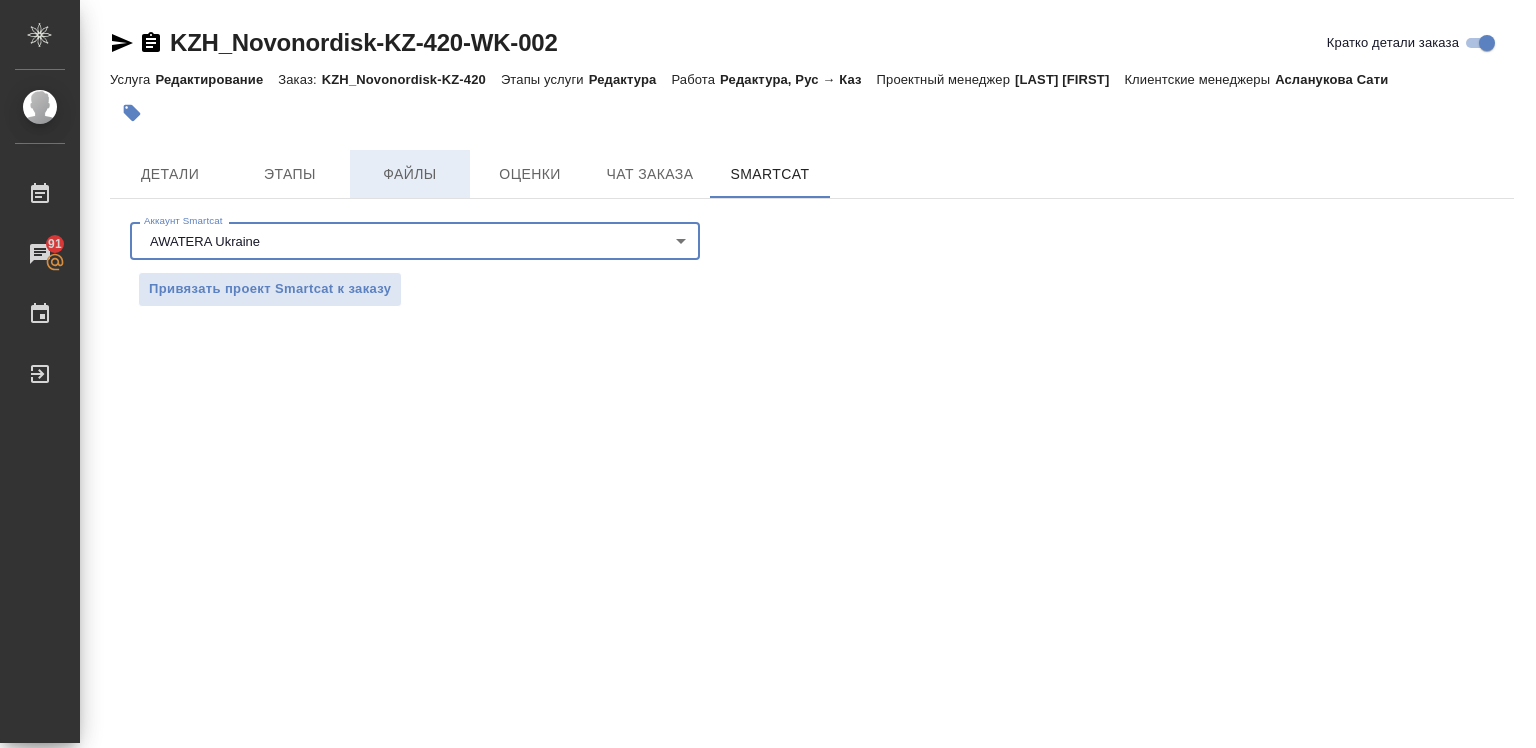 click on "Файлы" at bounding box center [410, 174] 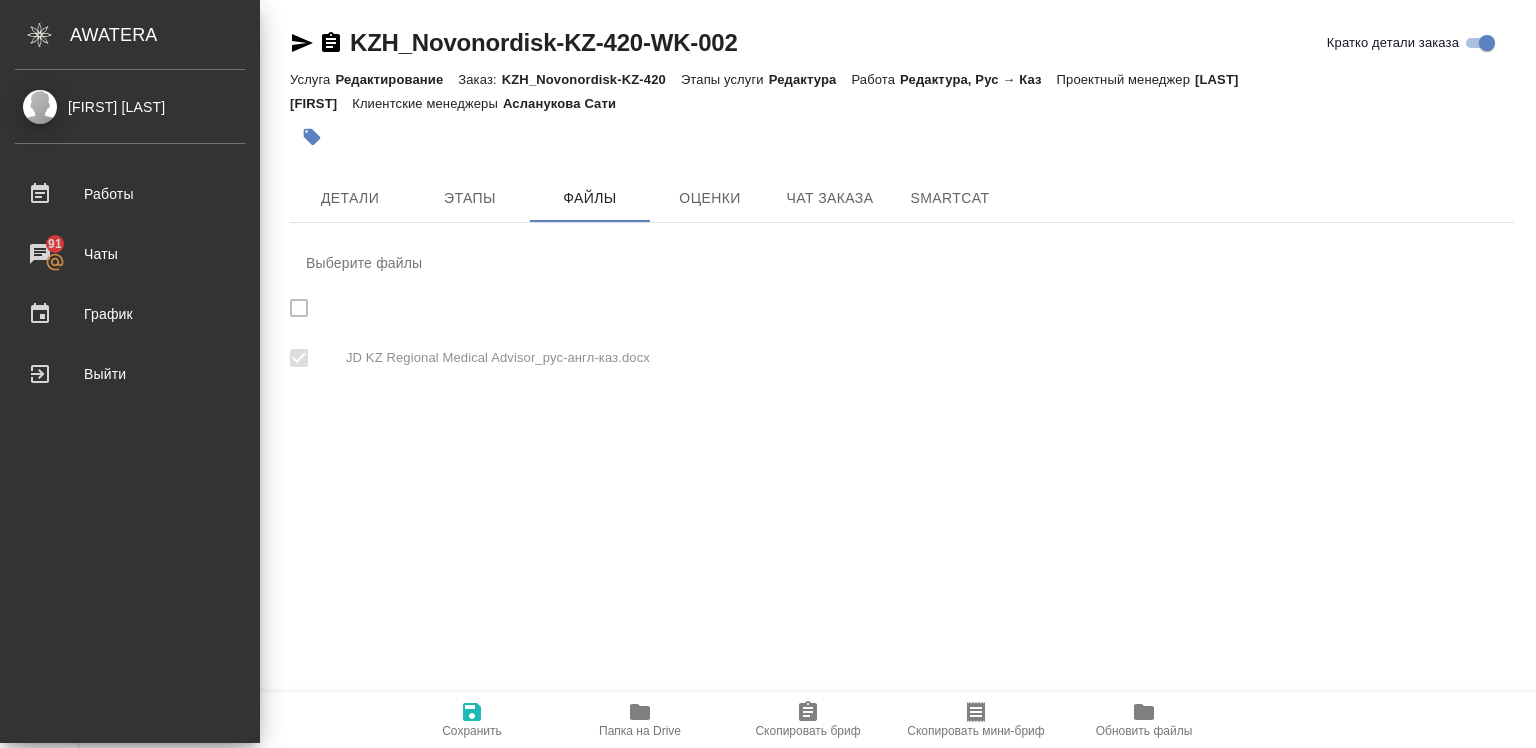 checkbox on "true" 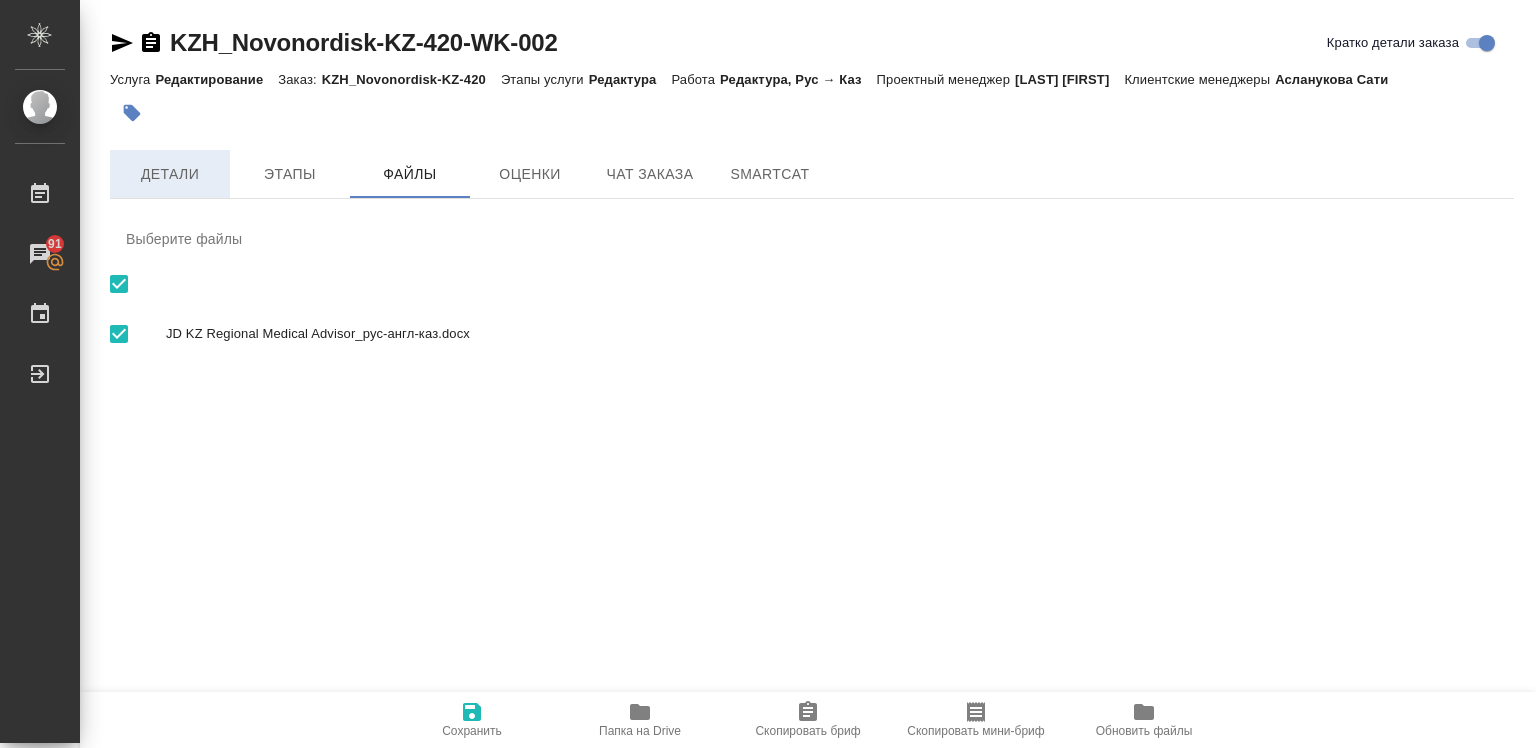 click on "Детали" at bounding box center [170, 174] 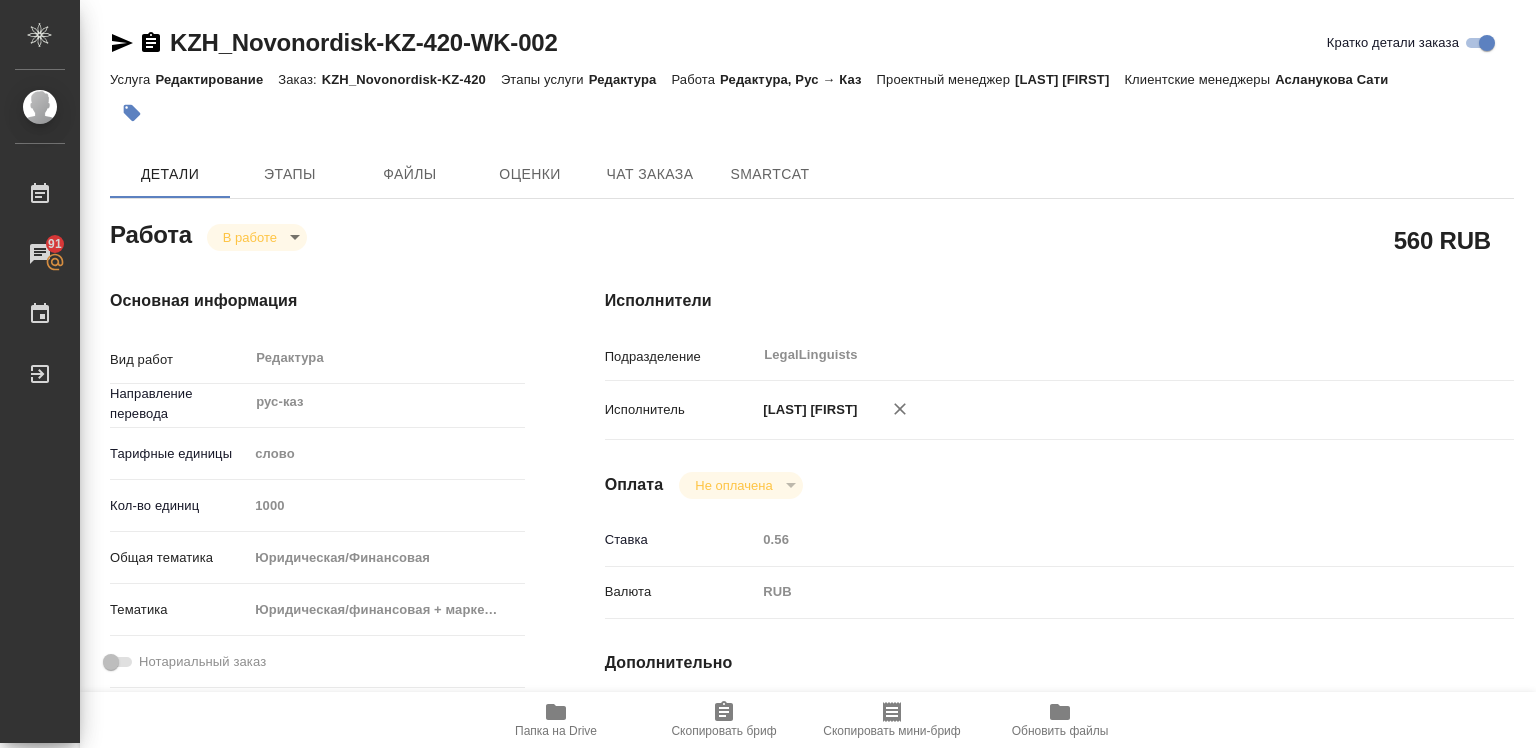 type on "x" 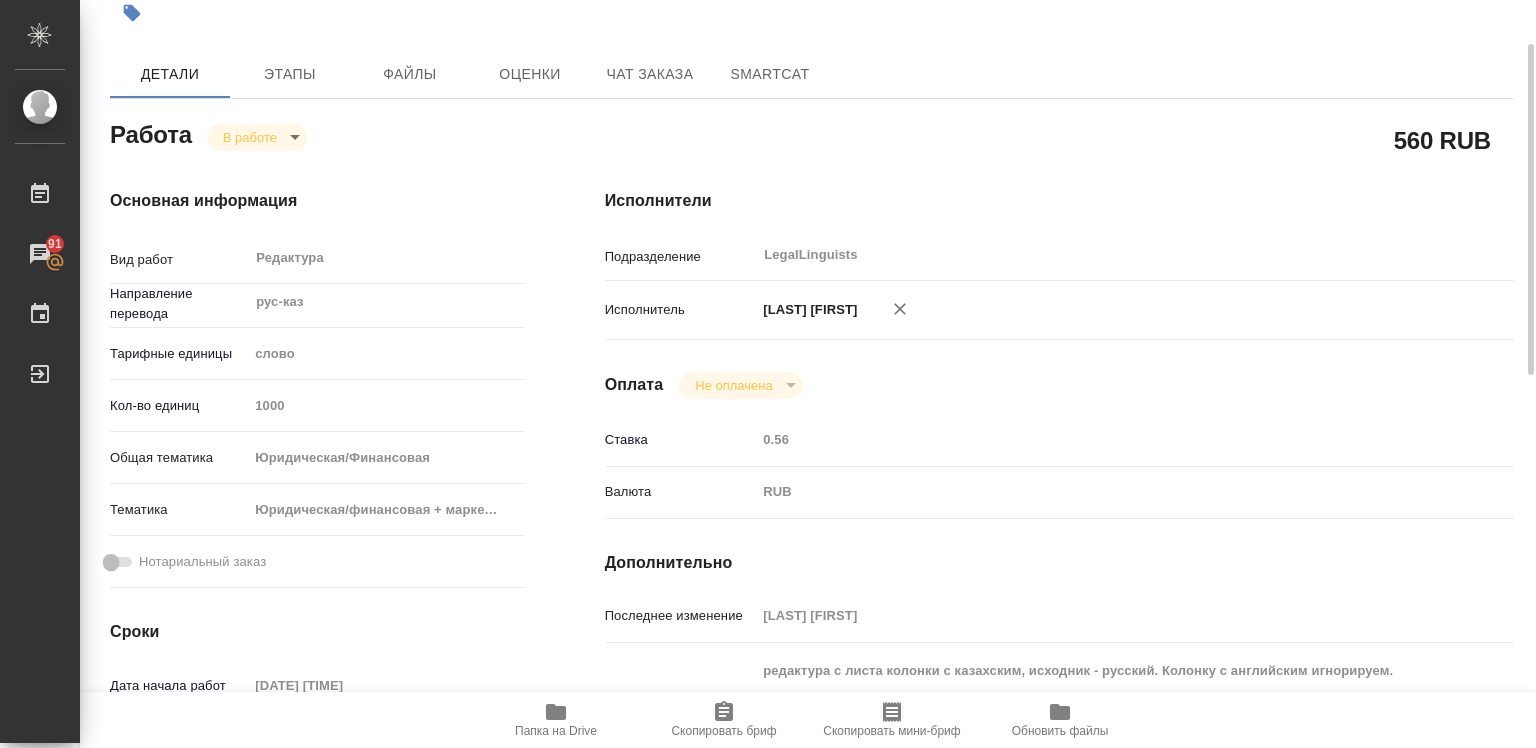 type on "x" 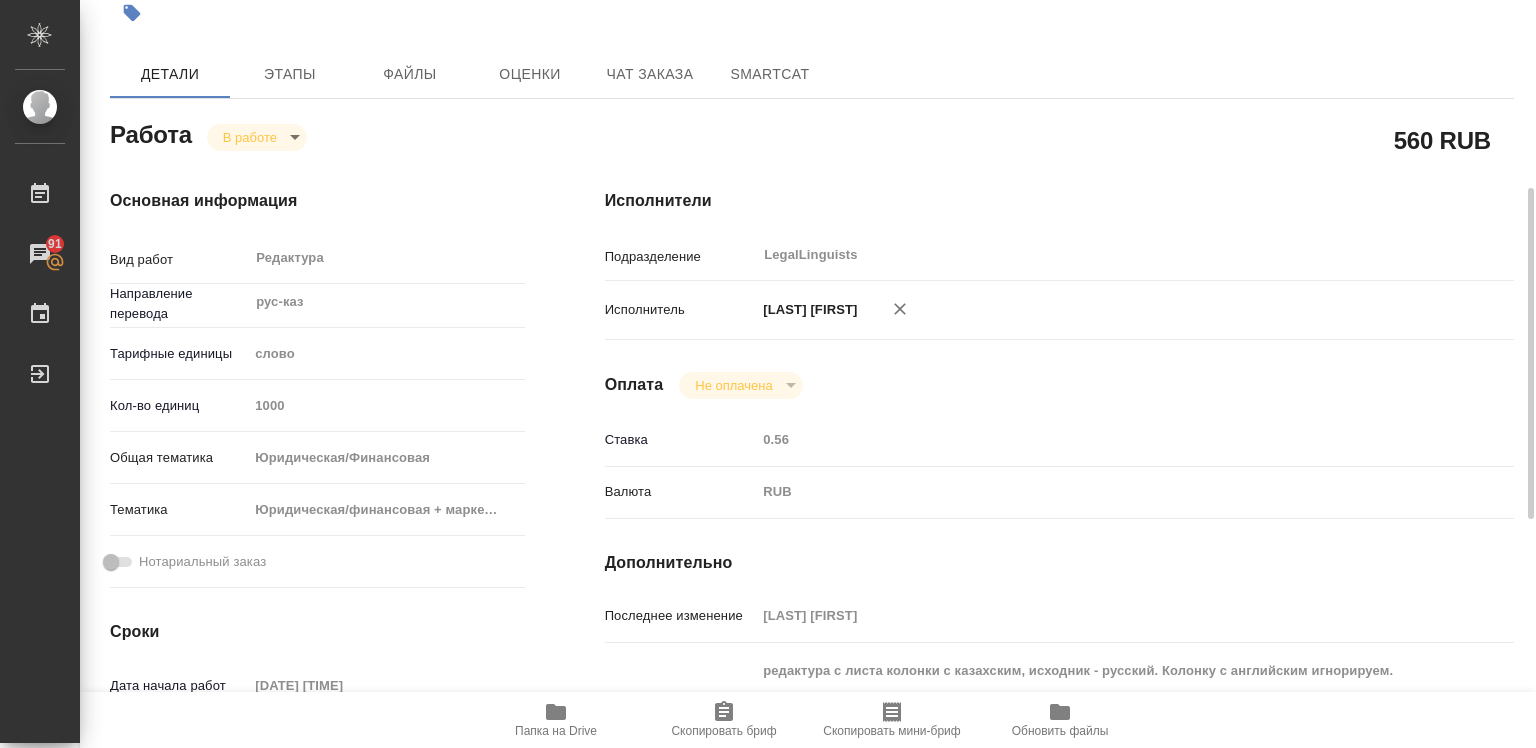 scroll, scrollTop: 300, scrollLeft: 0, axis: vertical 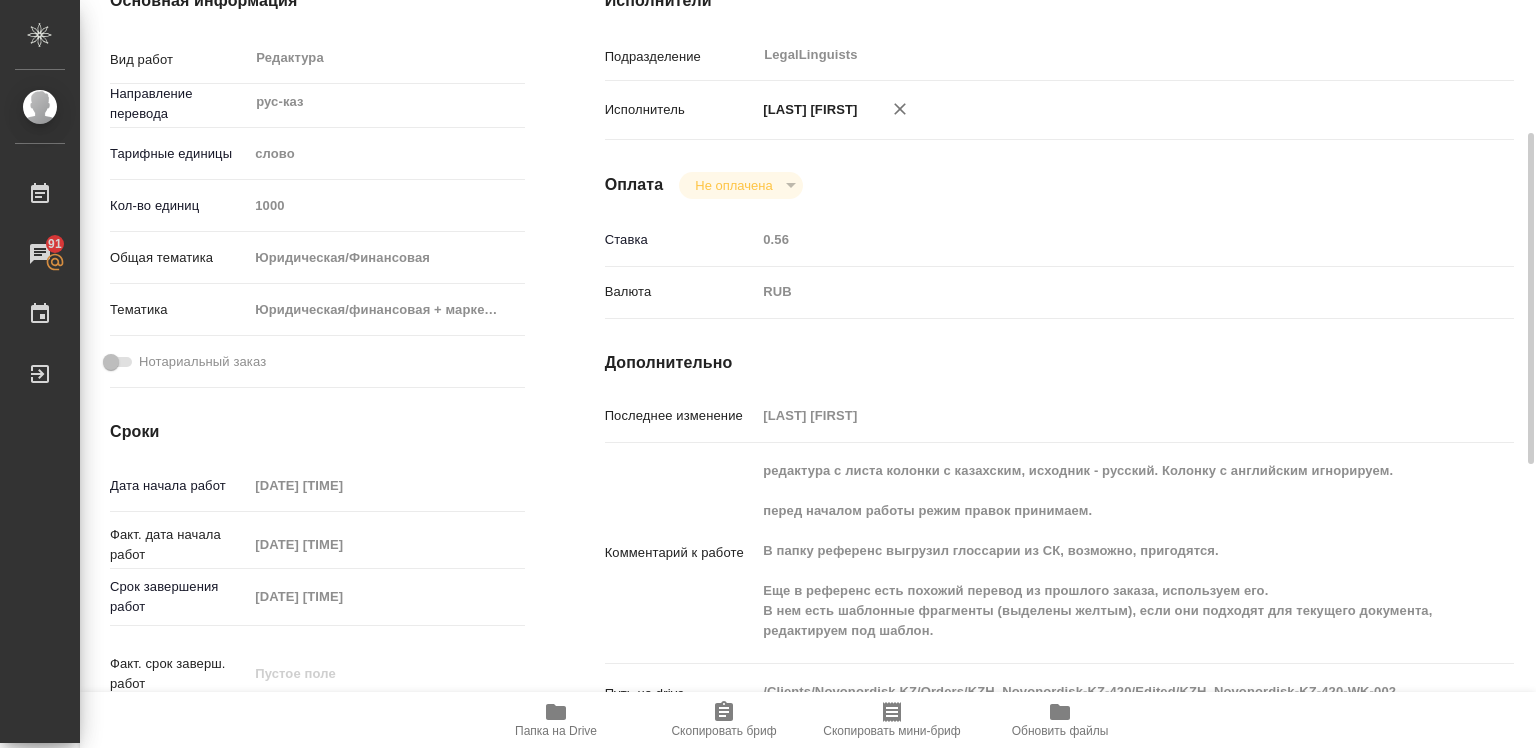 type on "x" 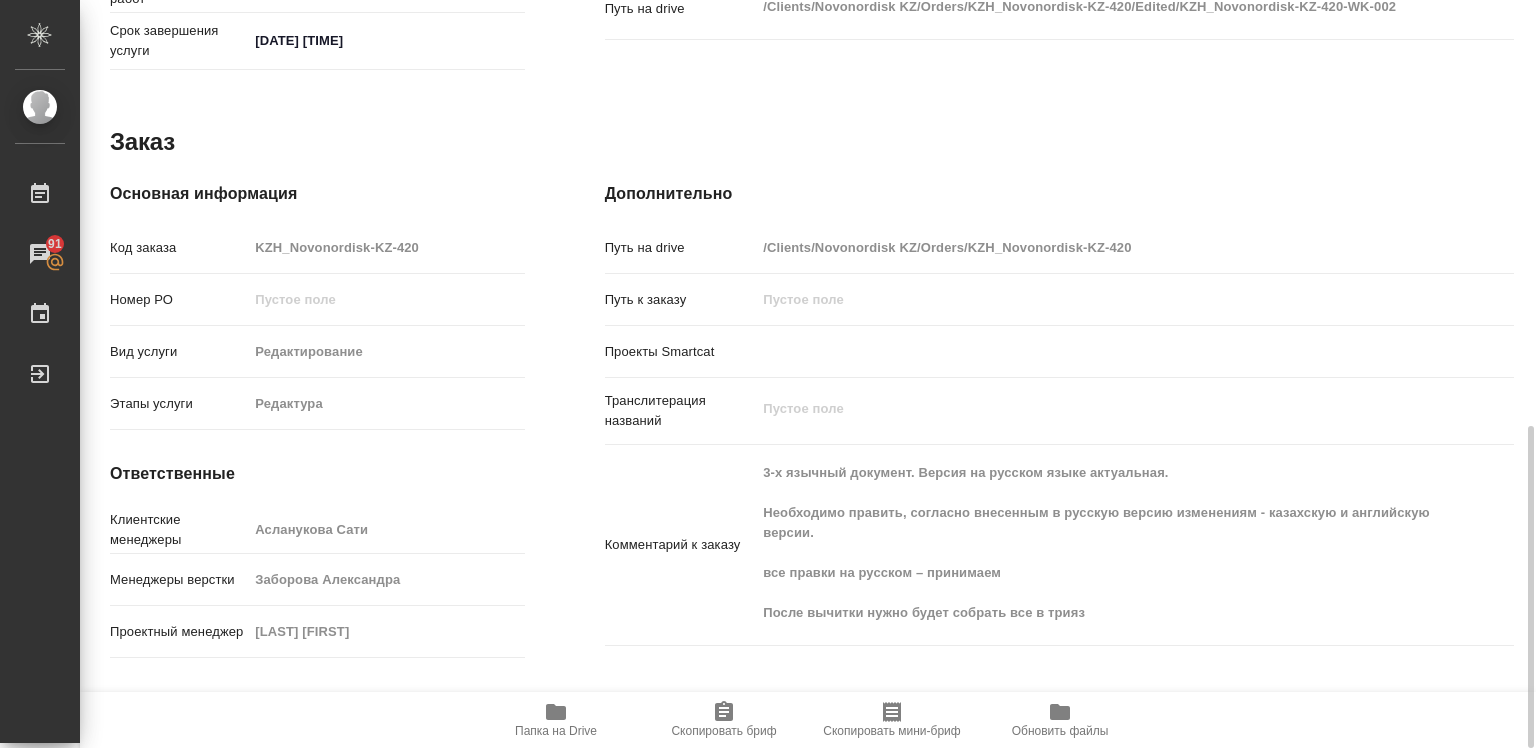 scroll, scrollTop: 1000, scrollLeft: 0, axis: vertical 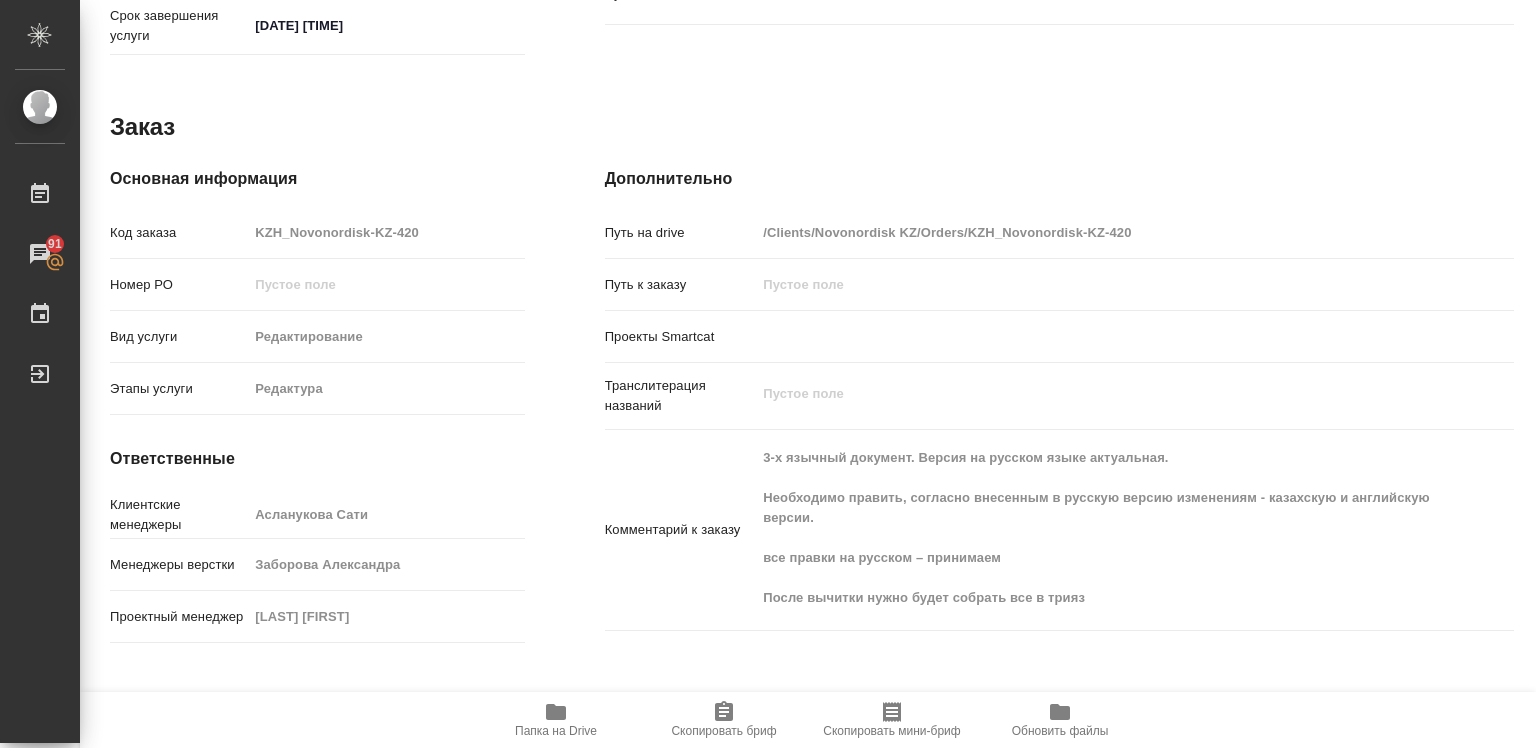 click 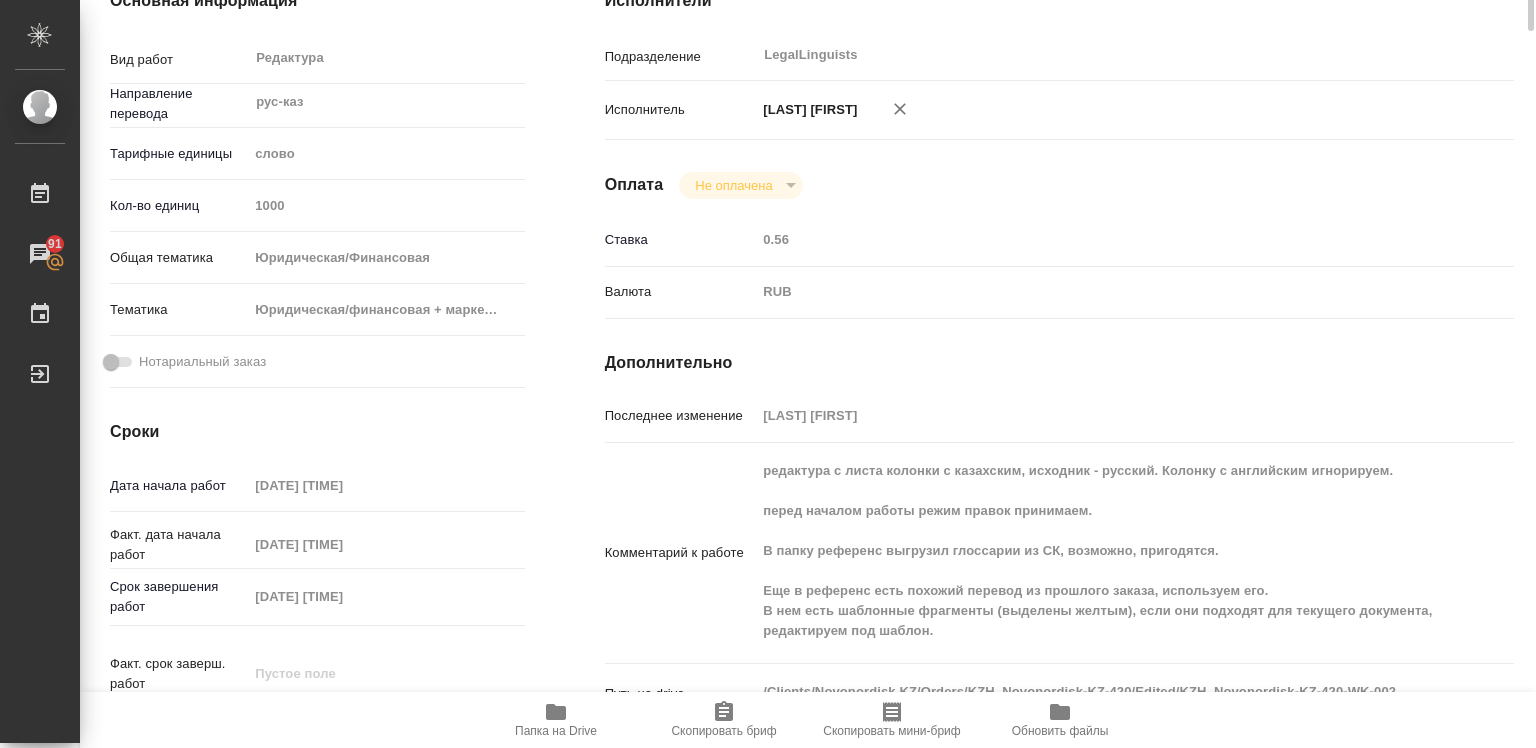 scroll, scrollTop: 0, scrollLeft: 0, axis: both 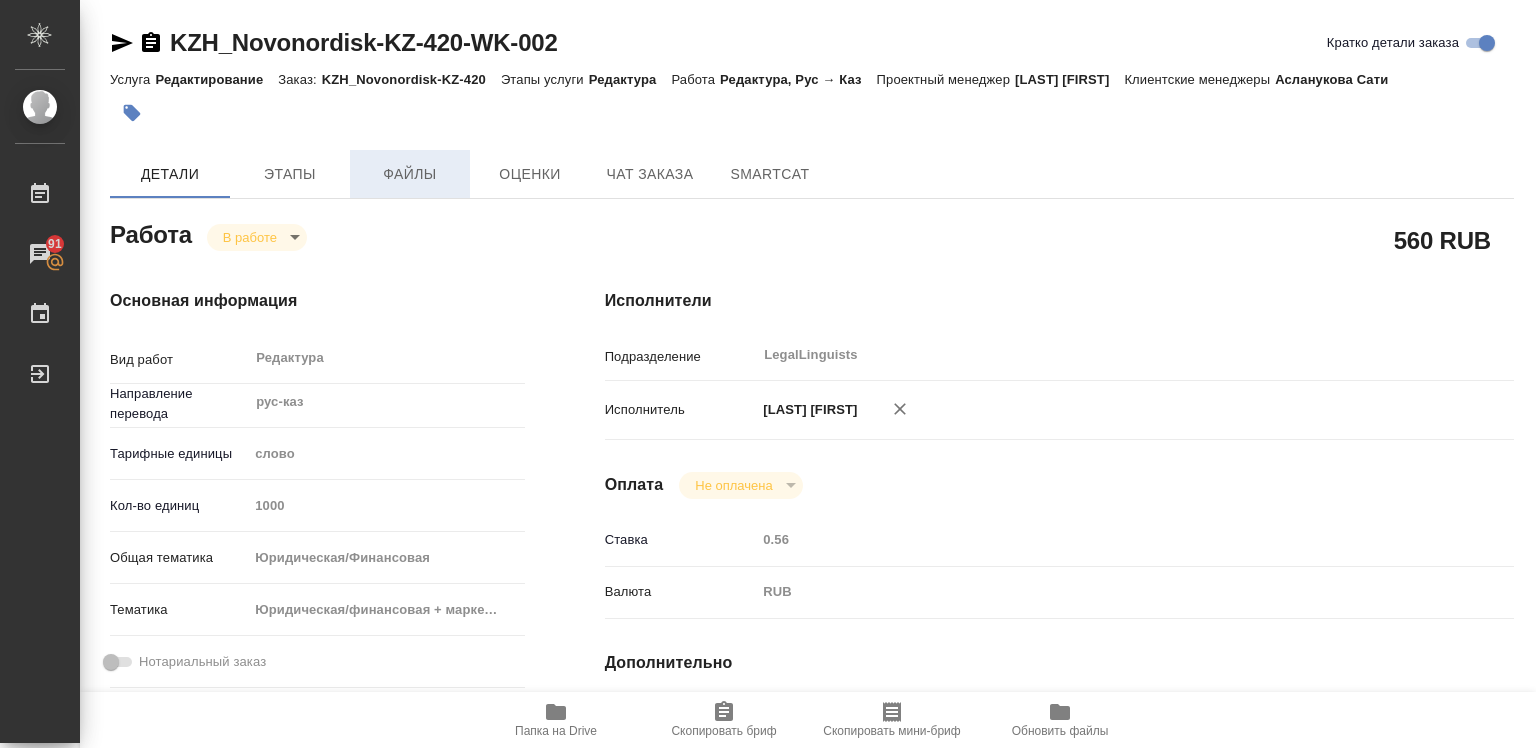 click on "Файлы" at bounding box center (410, 174) 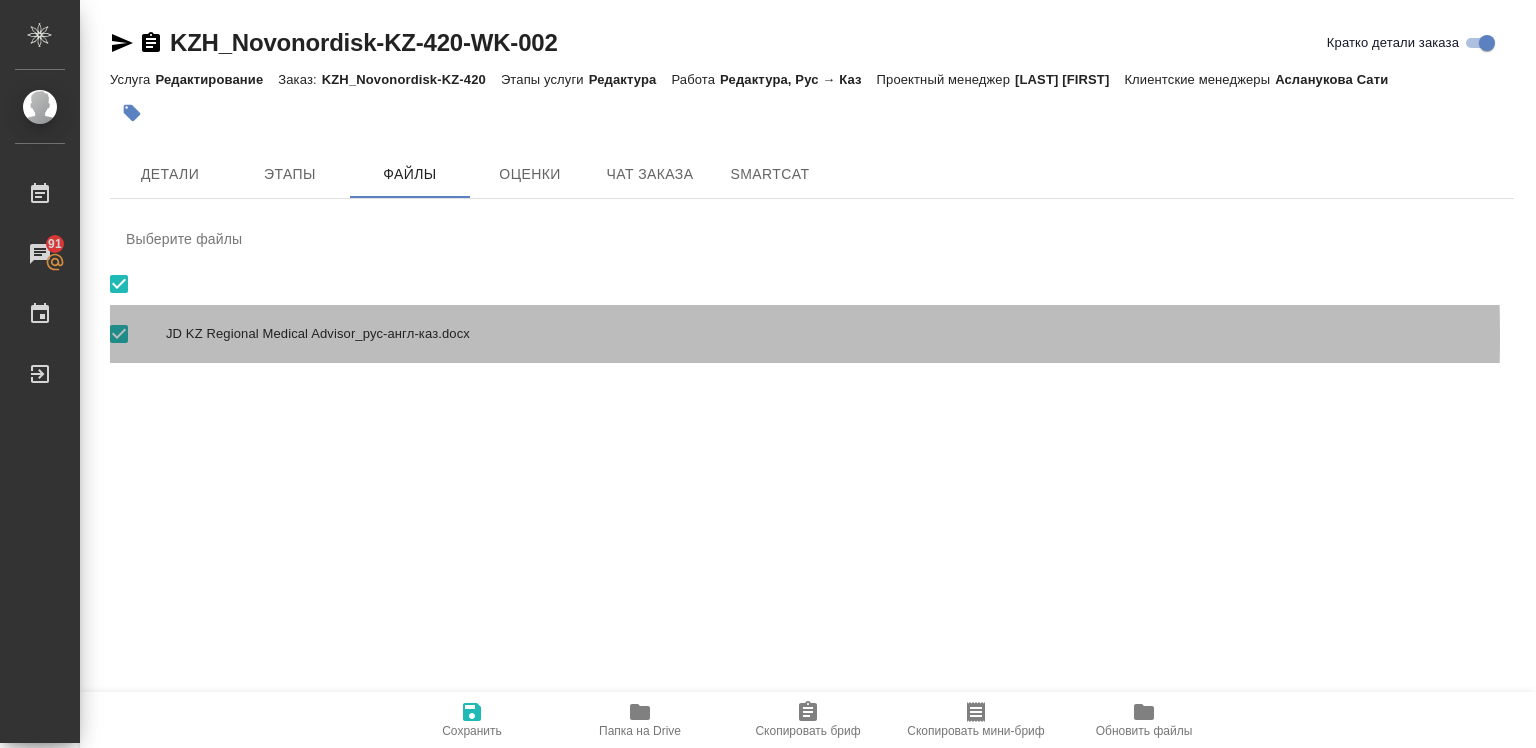 click on "JD KZ Regional Medical Advisor_рус-англ-каз.docx" at bounding box center [832, 334] 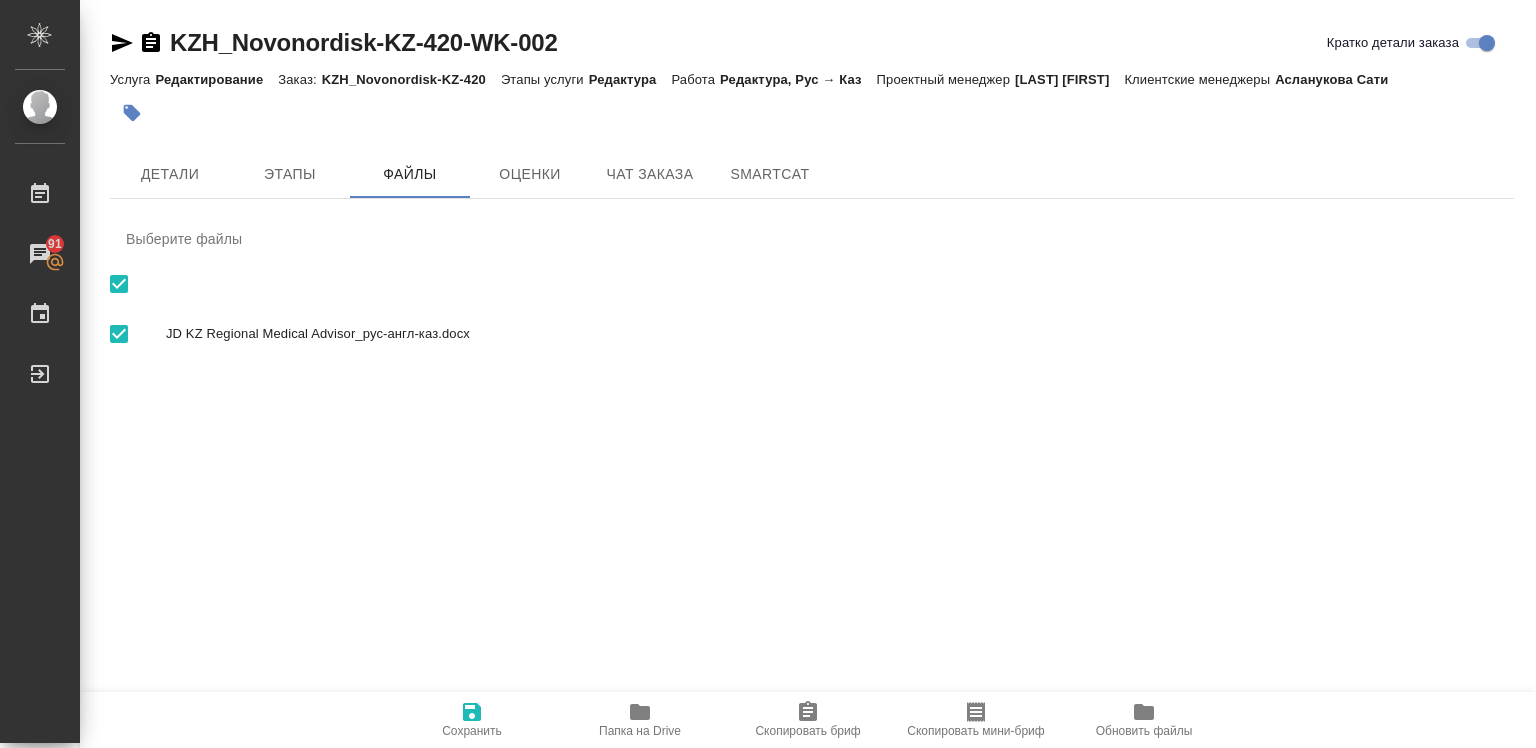 click on "JD KZ Regional Medical Advisor_рус-англ-каз.docx" at bounding box center (832, 334) 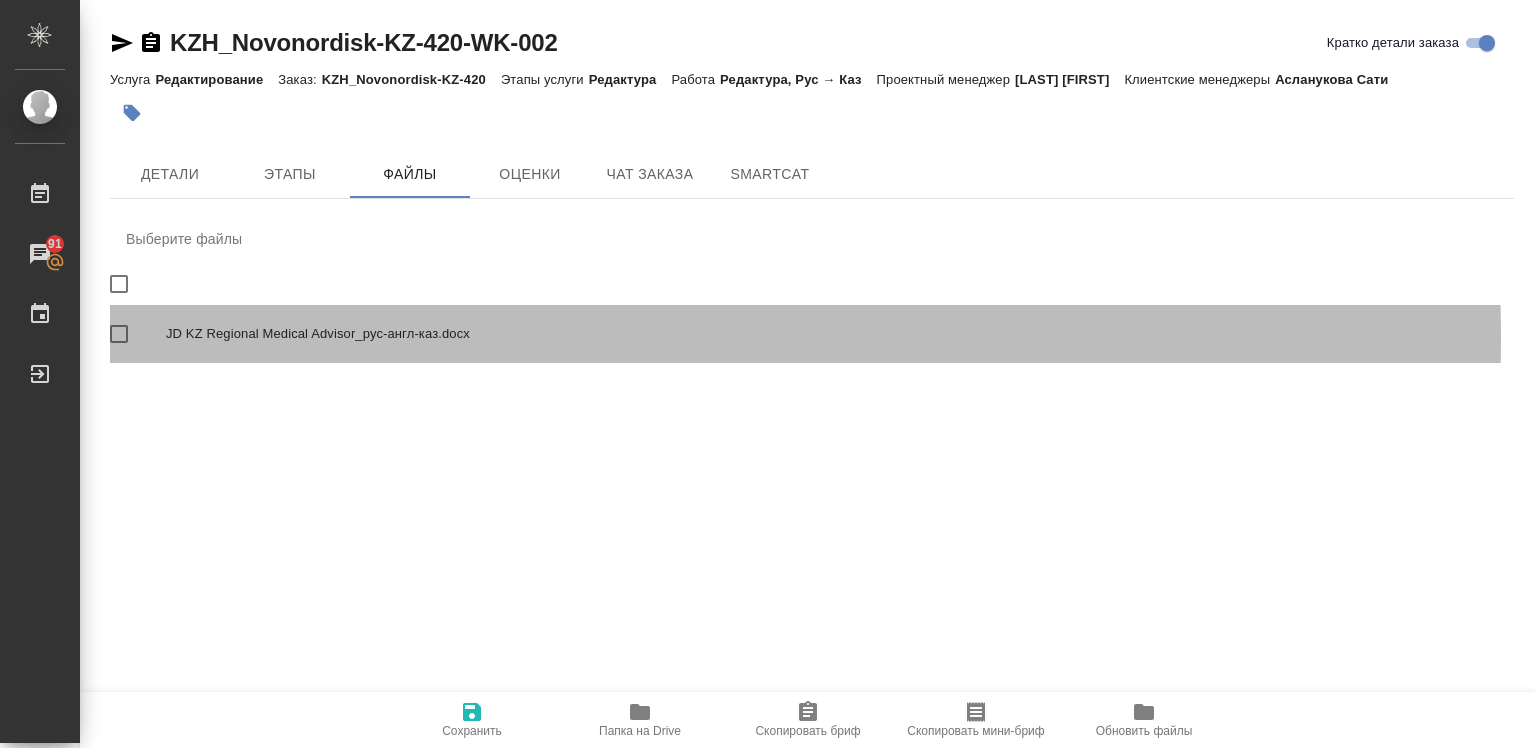 click on "JD KZ Regional Medical Advisor_рус-англ-каз.docx" at bounding box center (832, 334) 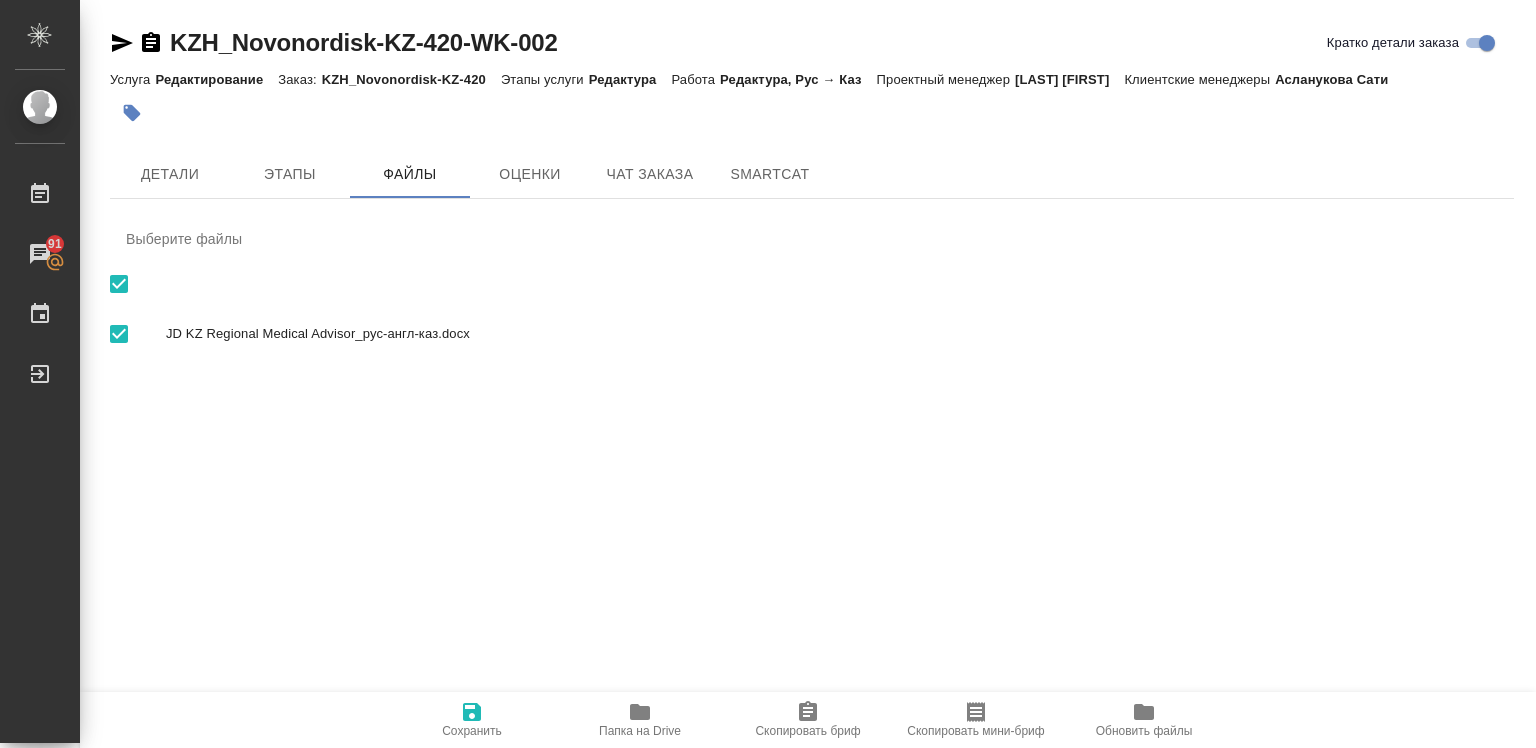 click on "JD KZ Regional Medical Advisor_рус-англ-каз.docx" at bounding box center (832, 334) 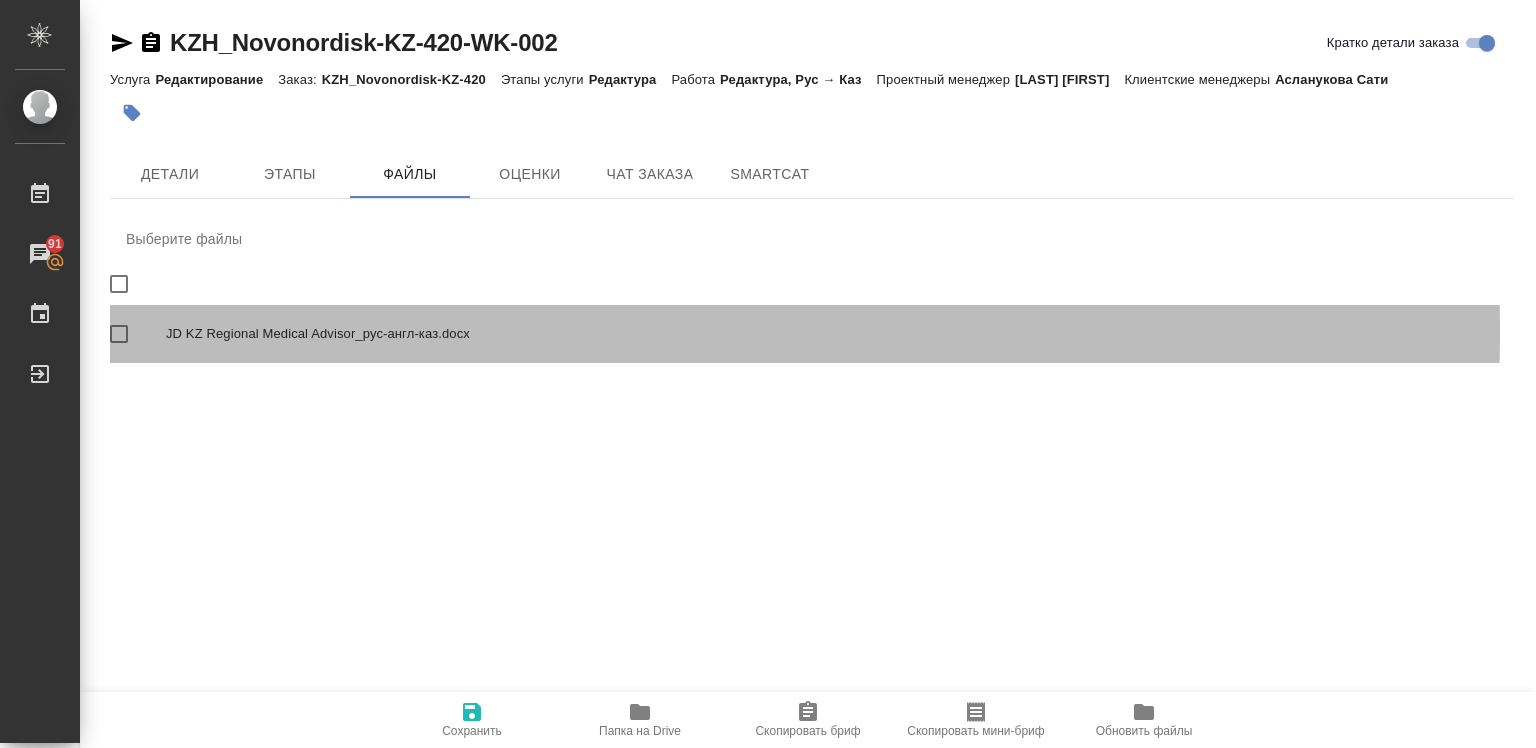 click on "JD KZ Regional Medical Advisor_рус-англ-каз.docx" at bounding box center [832, 334] 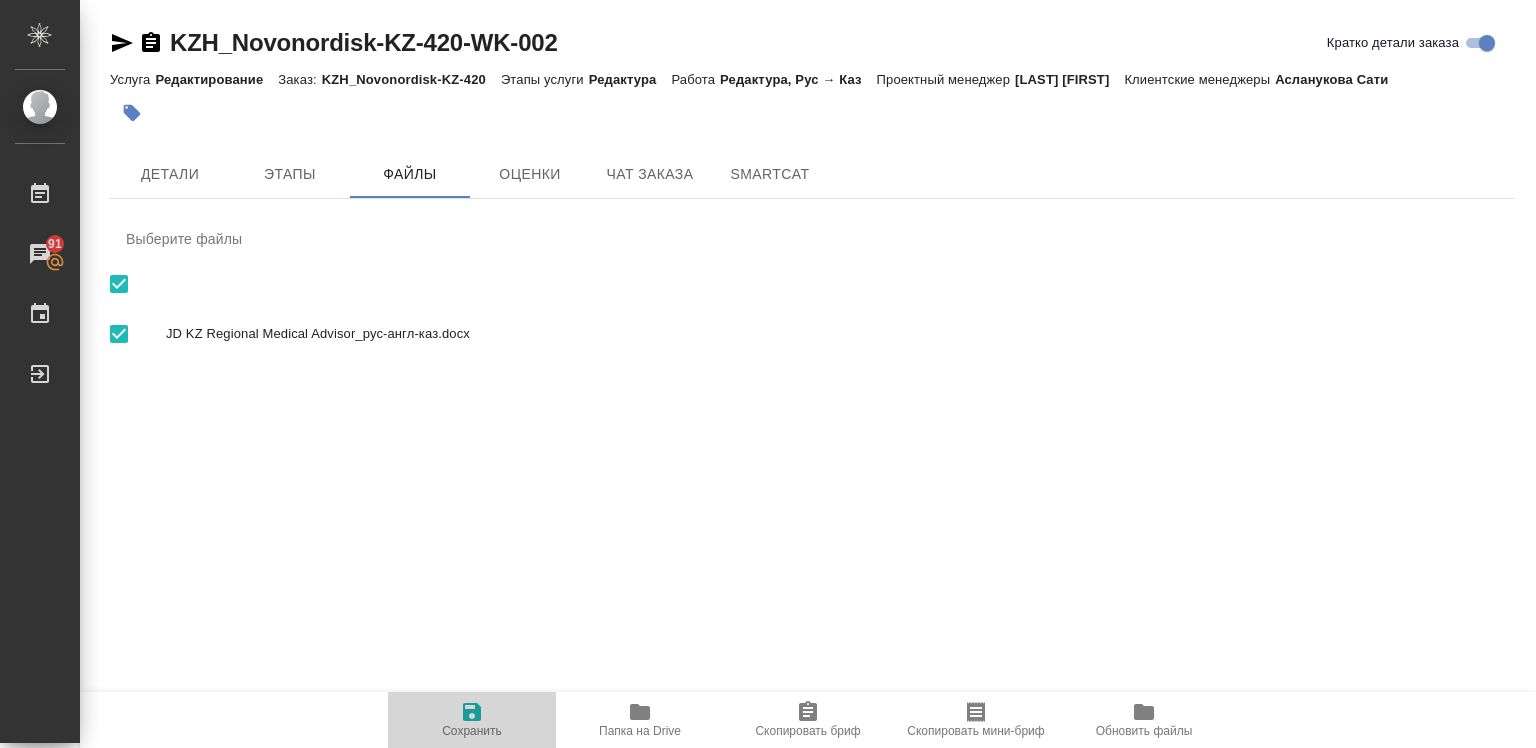 click on "Сохранить" at bounding box center [472, 731] 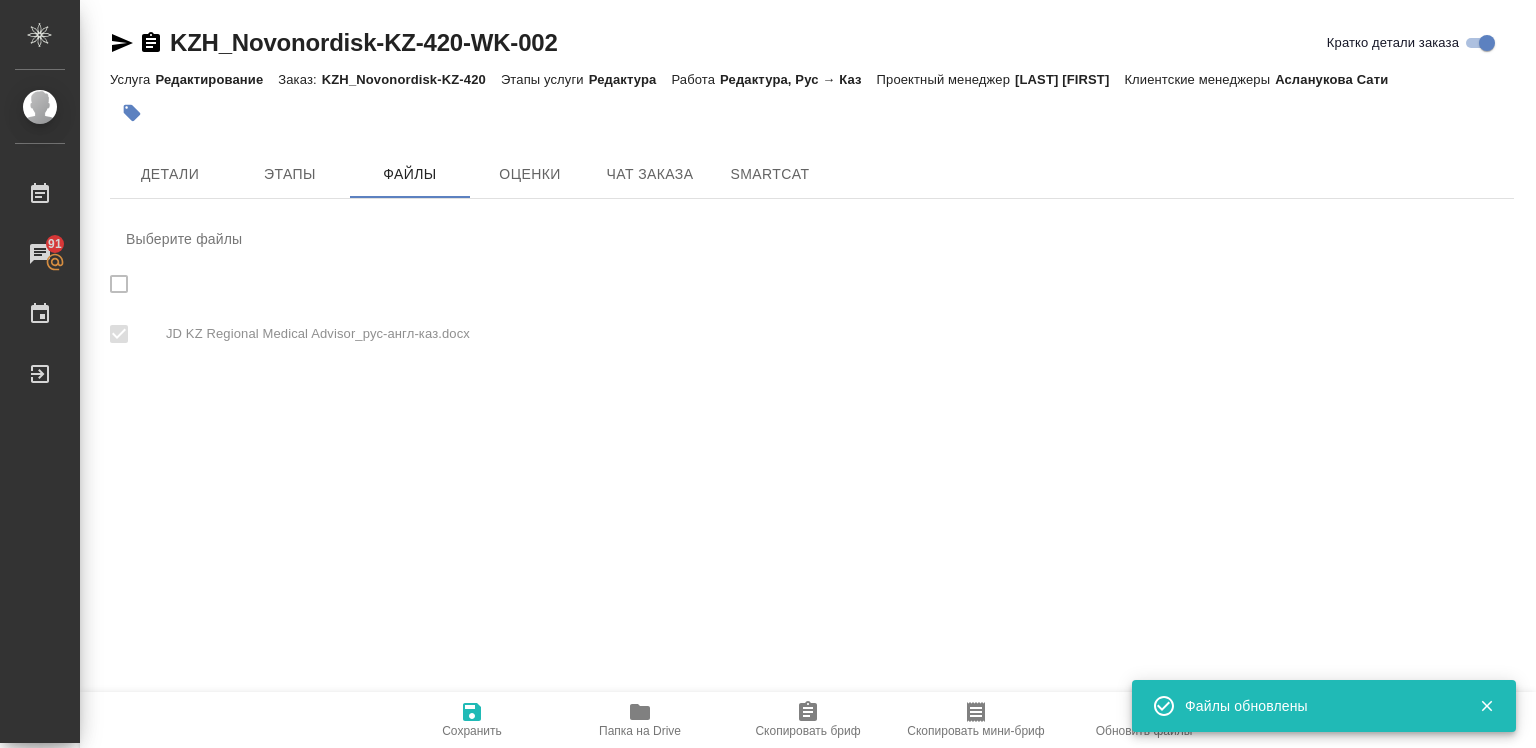 checkbox on "true" 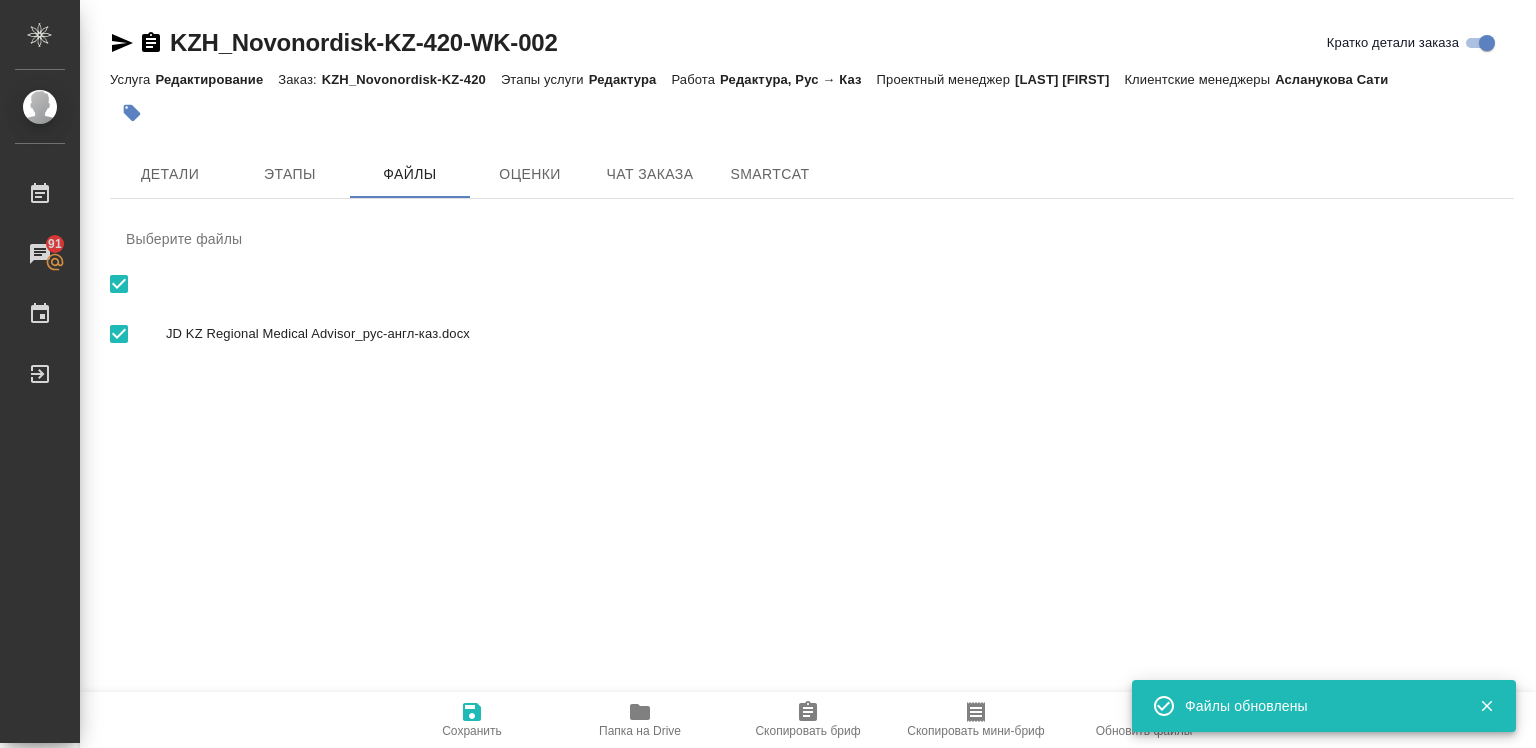 click on "Файлы обновлены" at bounding box center (1317, 706) 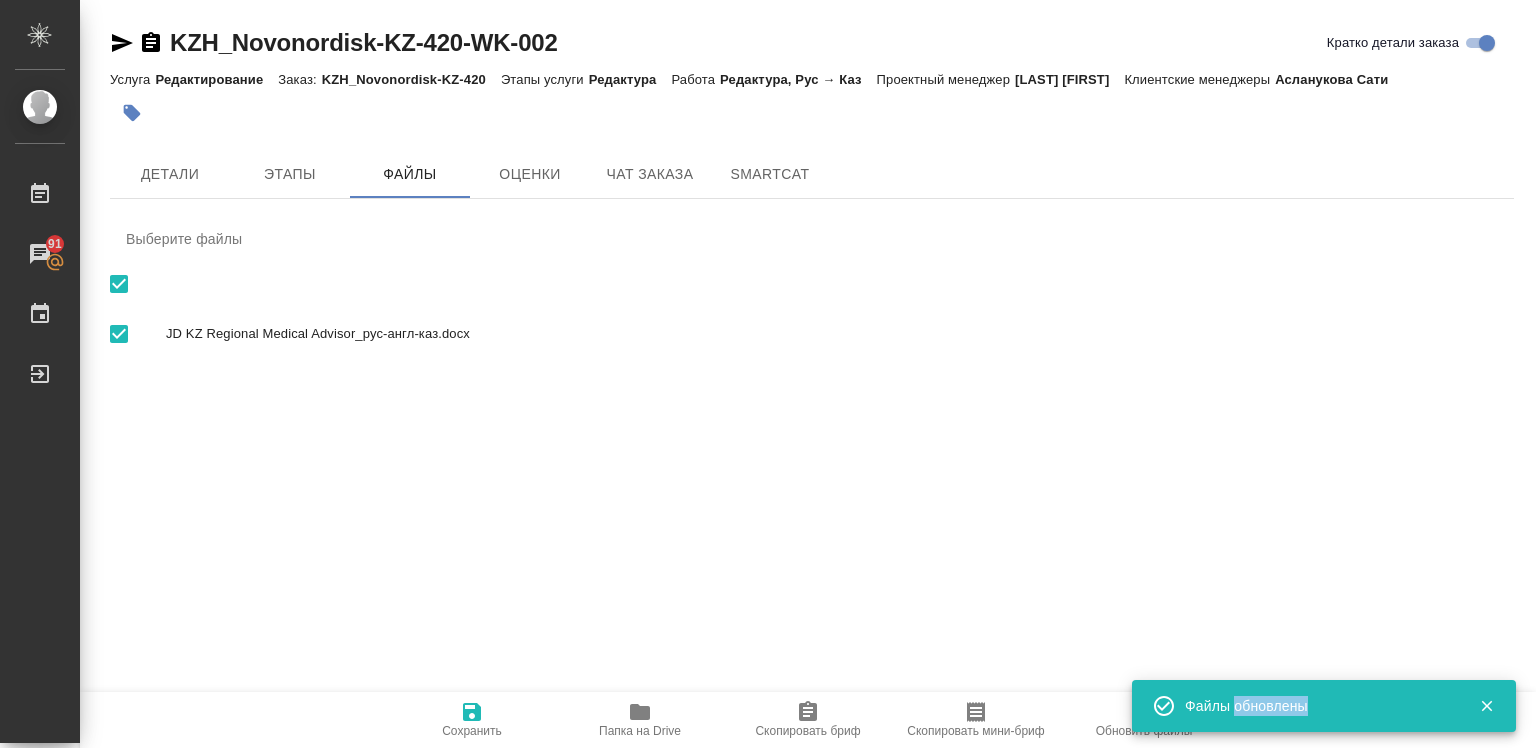 click on "Файлы обновлены" at bounding box center (1317, 706) 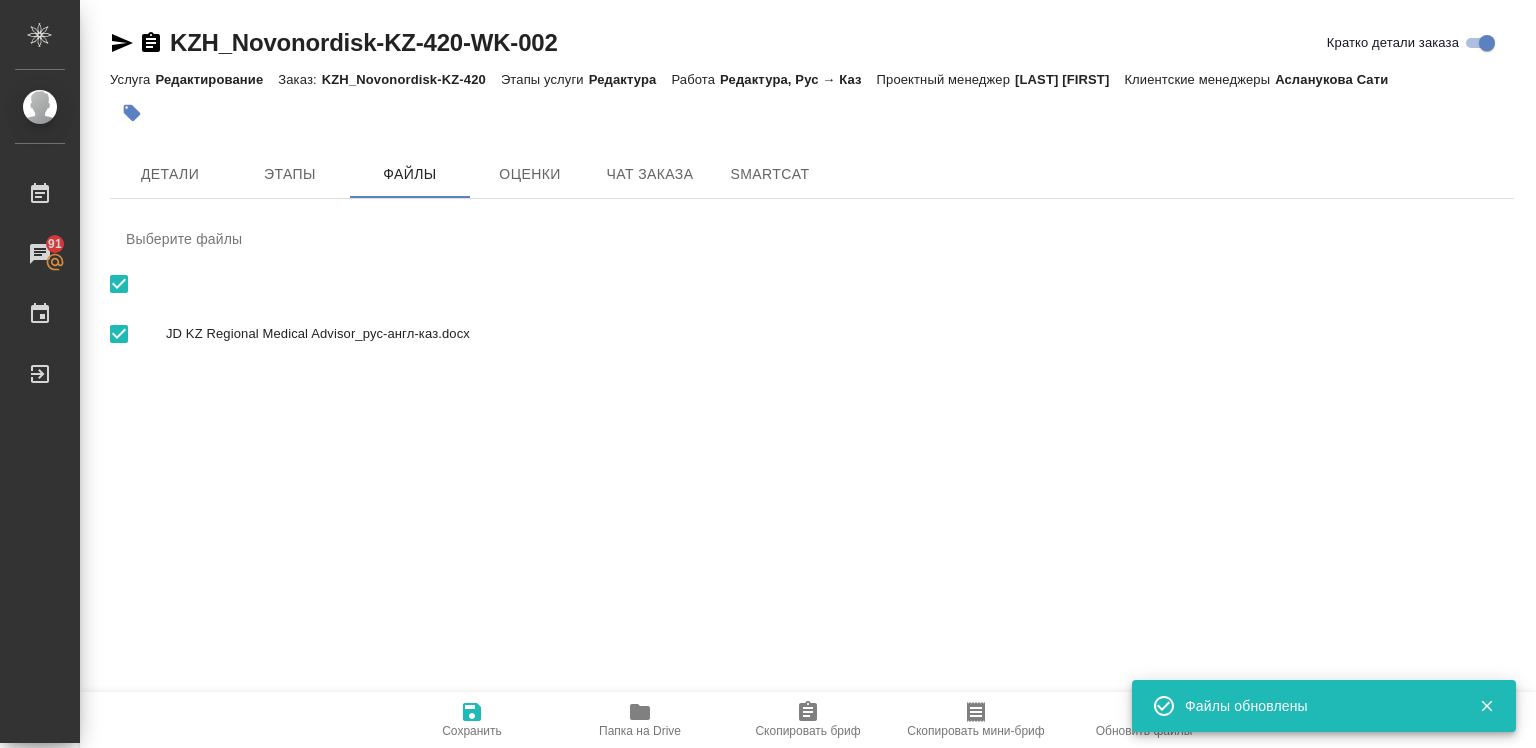 click on ".cls-1
fill:#fff;
AWATERA [FIRST] [LAST] Работы 91 Чаты График Выйти KZH_Novonordisk-KZ-420-WK-002 Кратко детали заказа Услуга Редактирование Заказ: KZH_Novonordisk-KZ-420 Этапы услуги Редактура Работа Редактура, Рус → Каз Проектный менеджер [LAST] [FIRST] Клиентские менеджеры [LAST] [FIRST] Детали Этапы Файлы Оценки Чат заказа SmartCat Выберите файлы JD KZ Regional Medical Advisor_рус-англ-каз.docx Сохранить Папка на Drive Скопировать бриф Скопировать мини-бриф Обновить файлы" at bounding box center (768, 374) 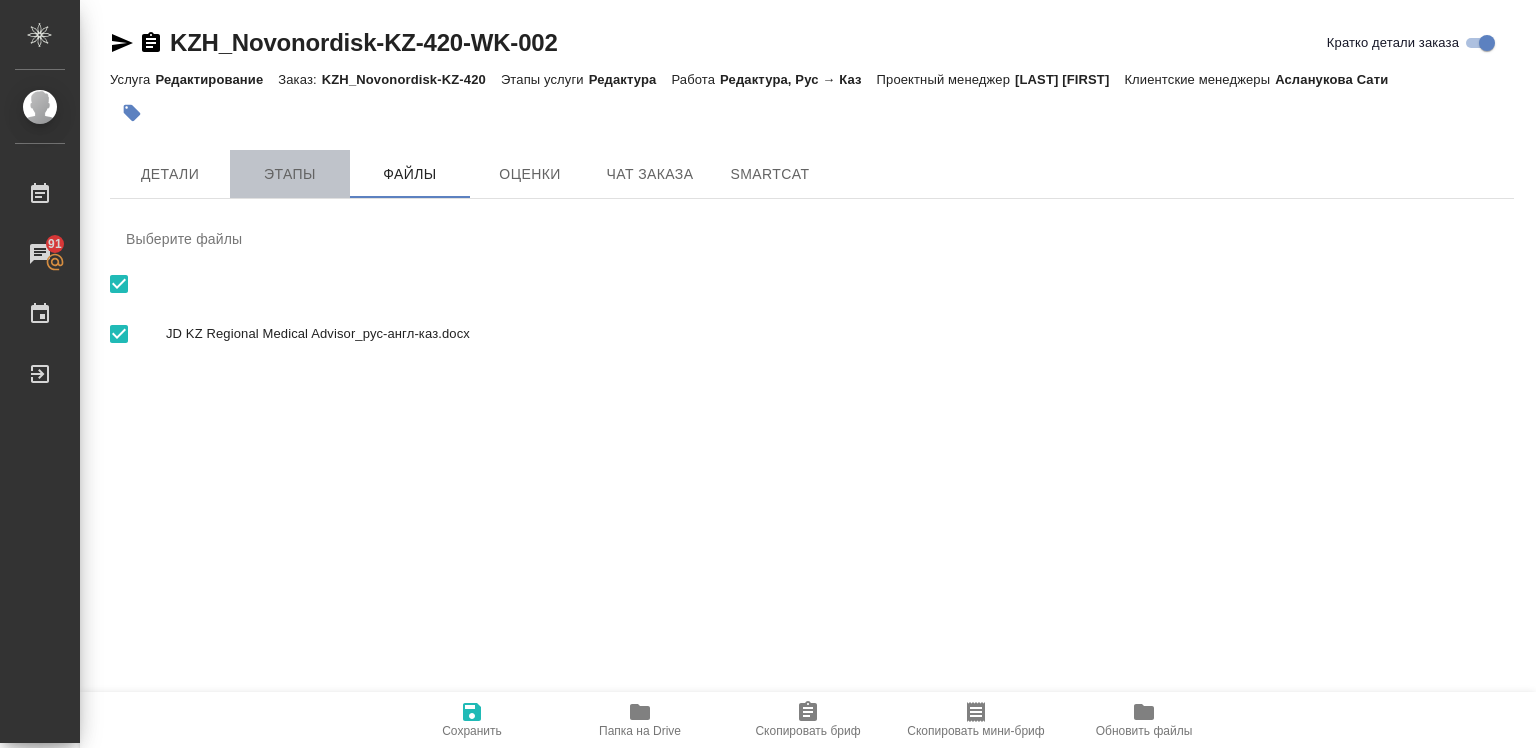 click on "Этапы" at bounding box center (290, 174) 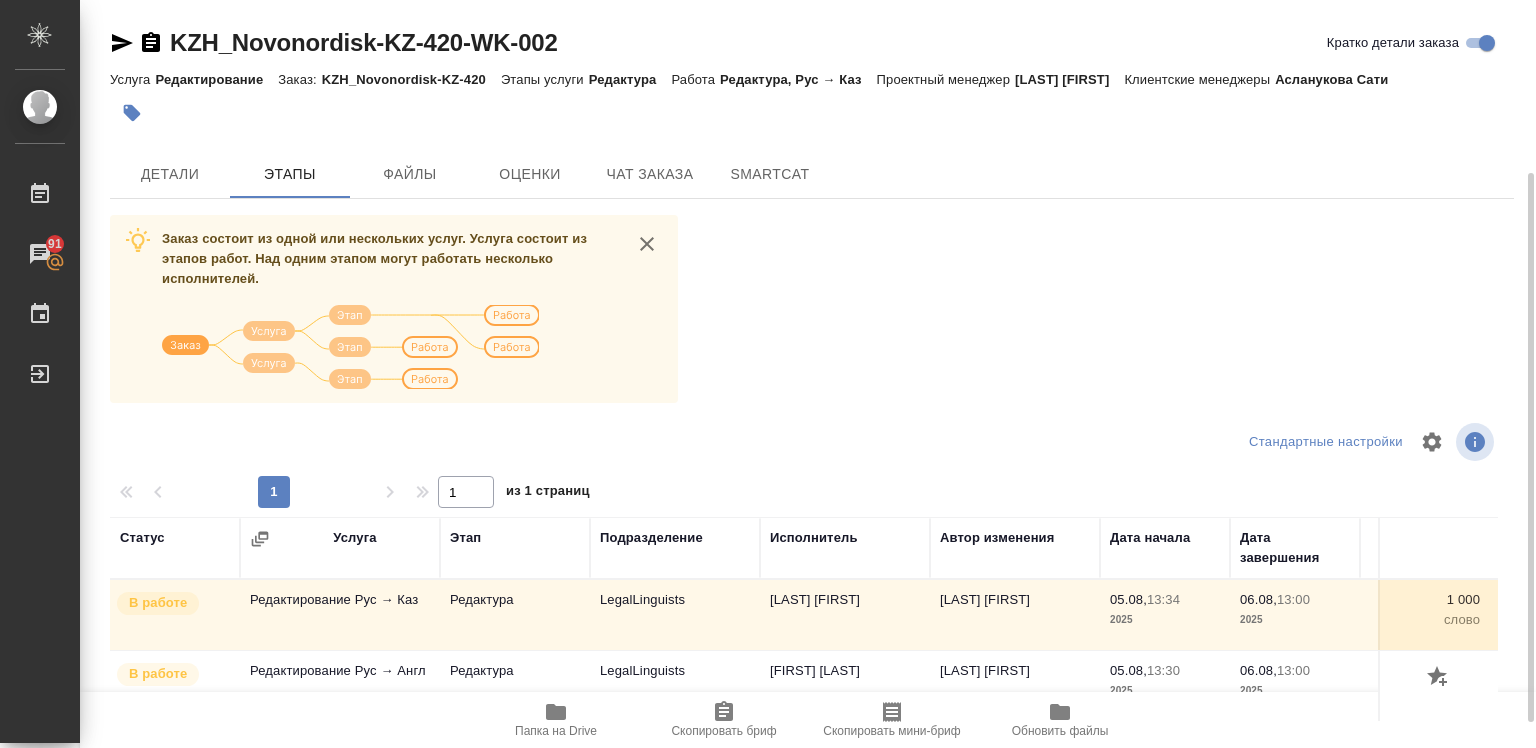 scroll, scrollTop: 100, scrollLeft: 0, axis: vertical 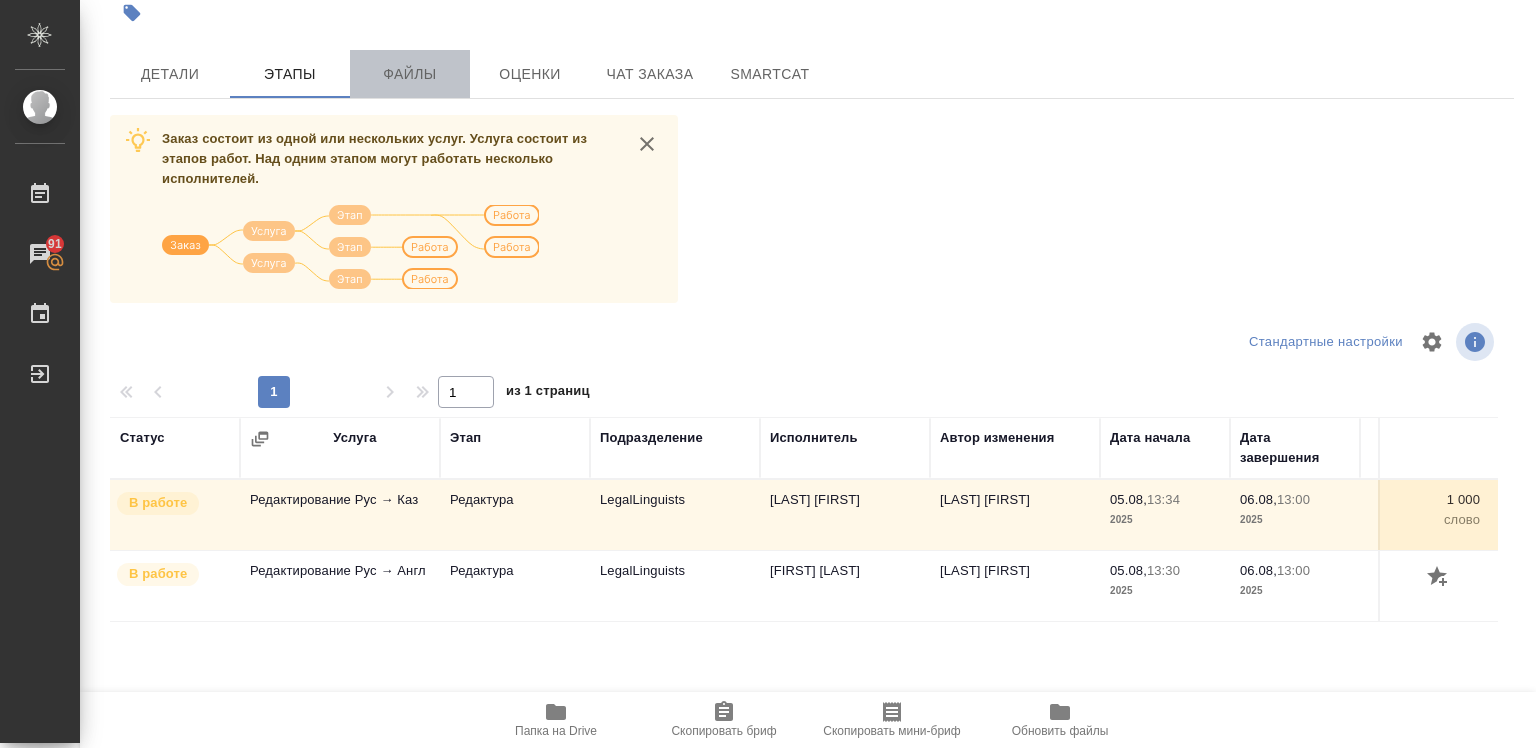 click on "Файлы" at bounding box center (410, 74) 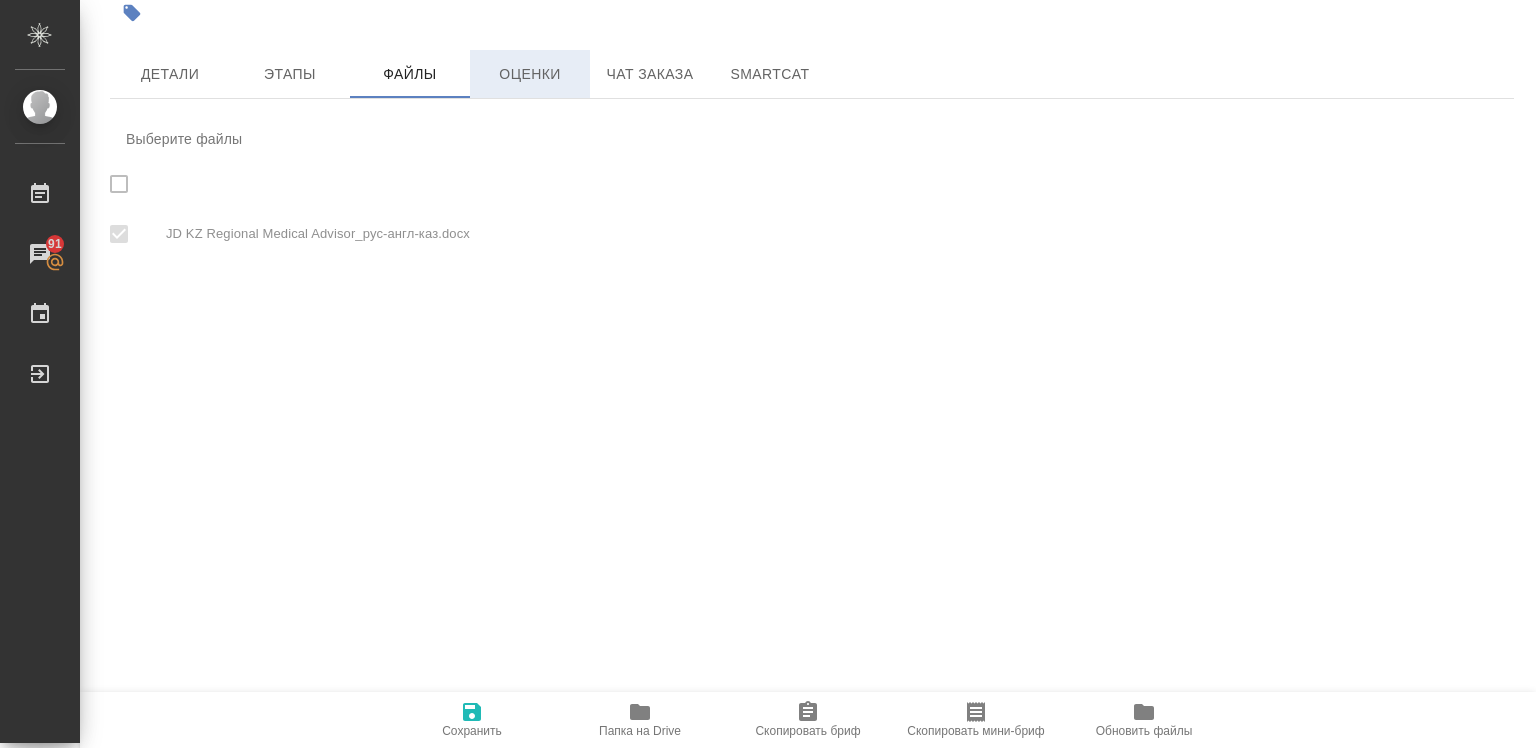 checkbox on "true" 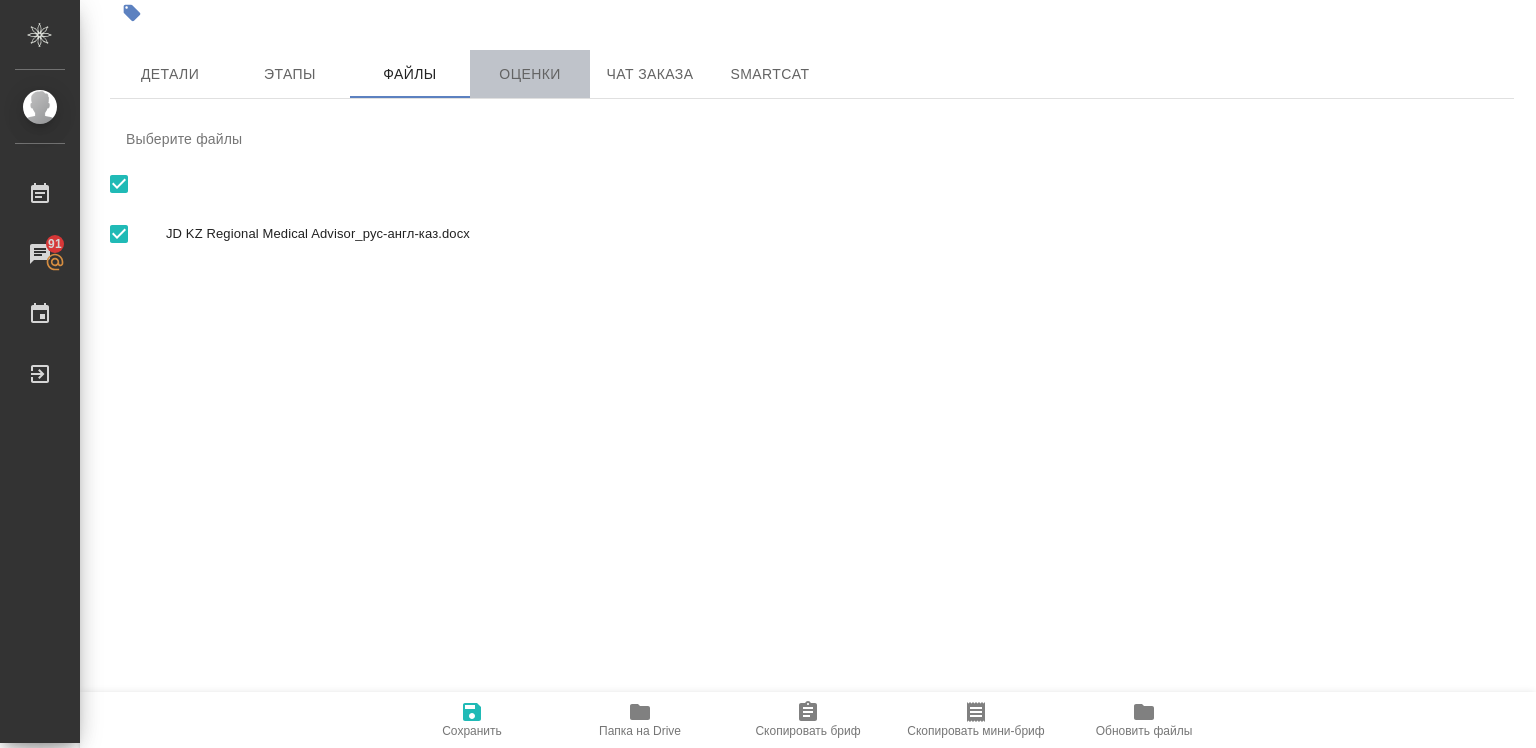 click on "Оценки" at bounding box center (530, 74) 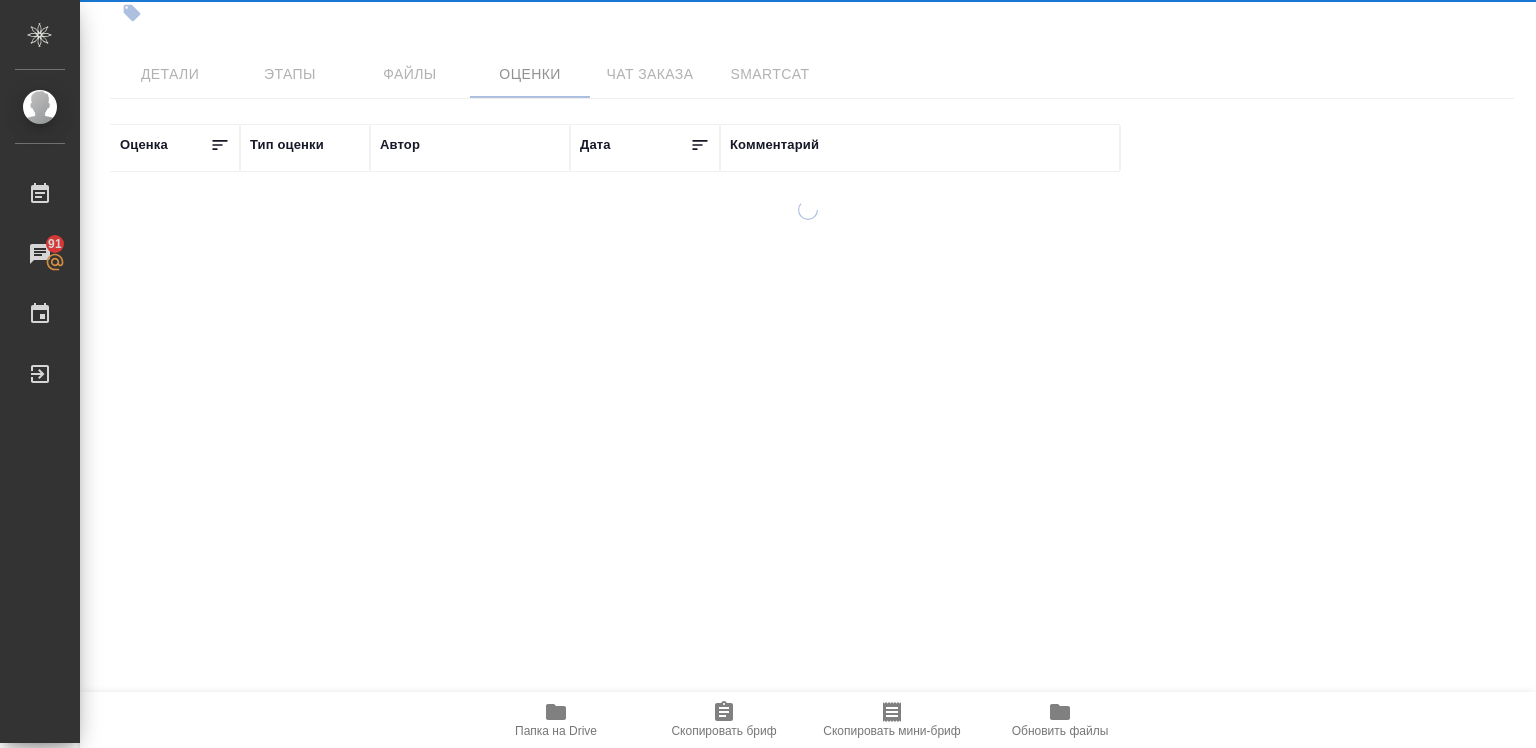 drag, startPoint x: 620, startPoint y: 81, endPoint x: 635, endPoint y: 78, distance: 15.297058 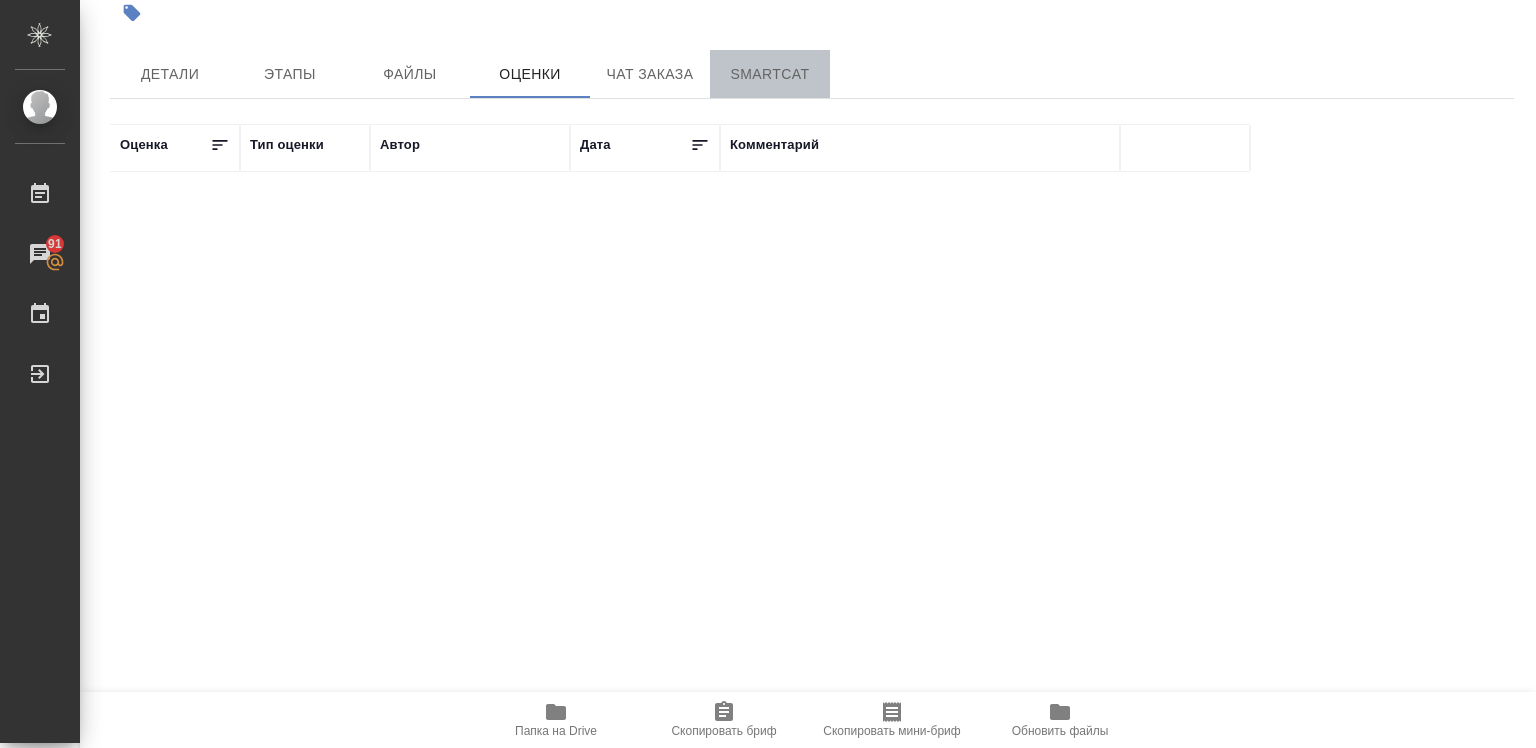 click on "SmartCat" at bounding box center [770, 74] 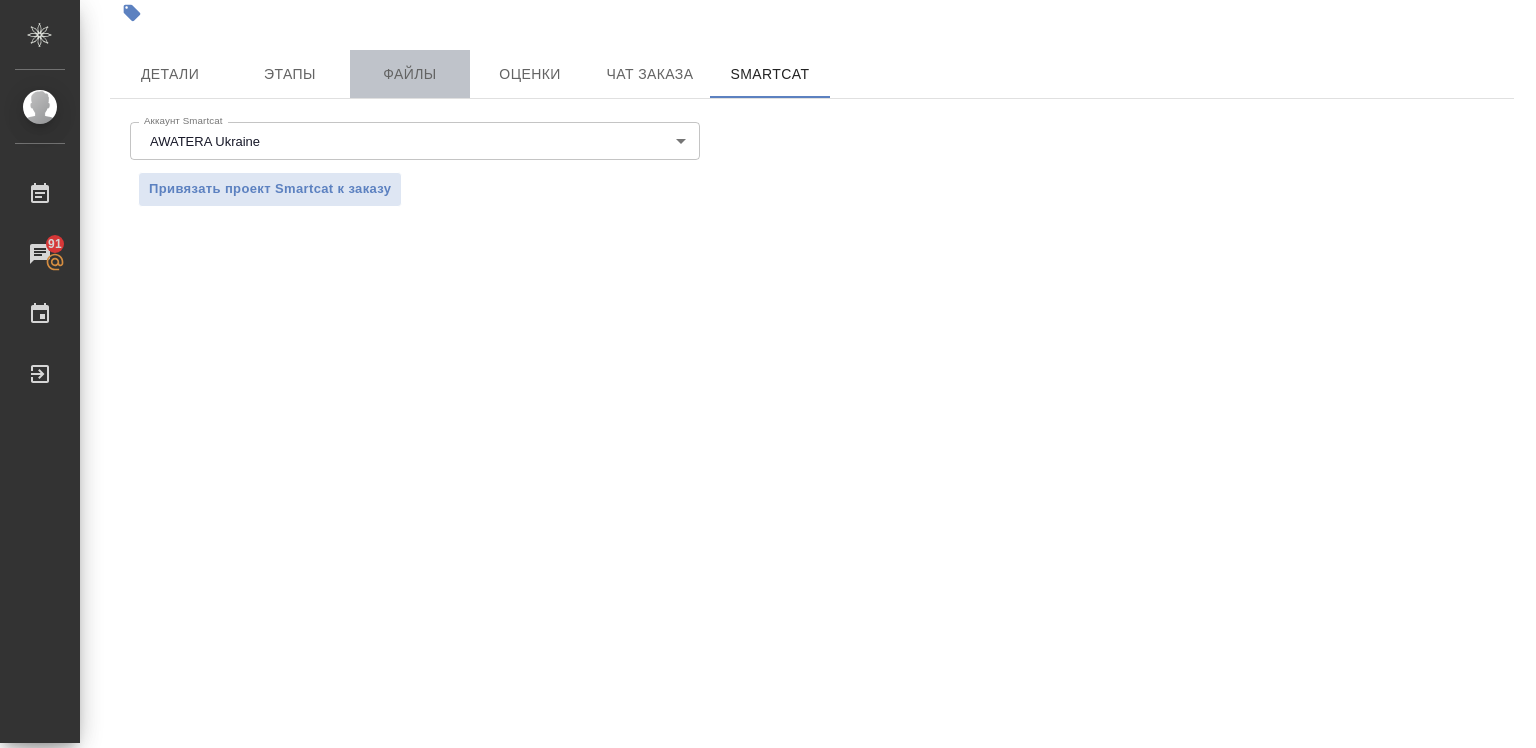 click on "Файлы" at bounding box center [410, 74] 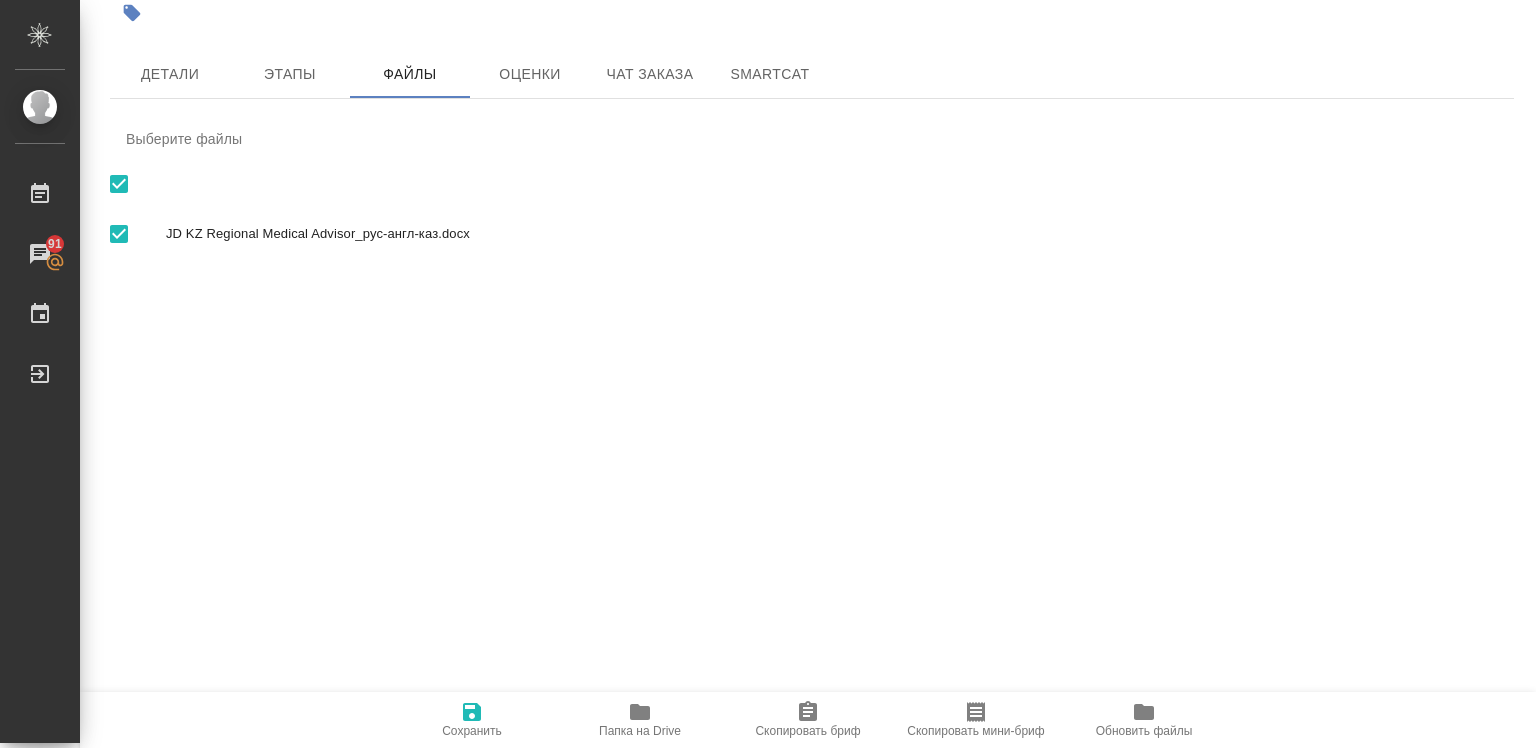 click on "JD KZ Regional Medical Advisor_рус-англ-каз.docx" at bounding box center [832, 234] 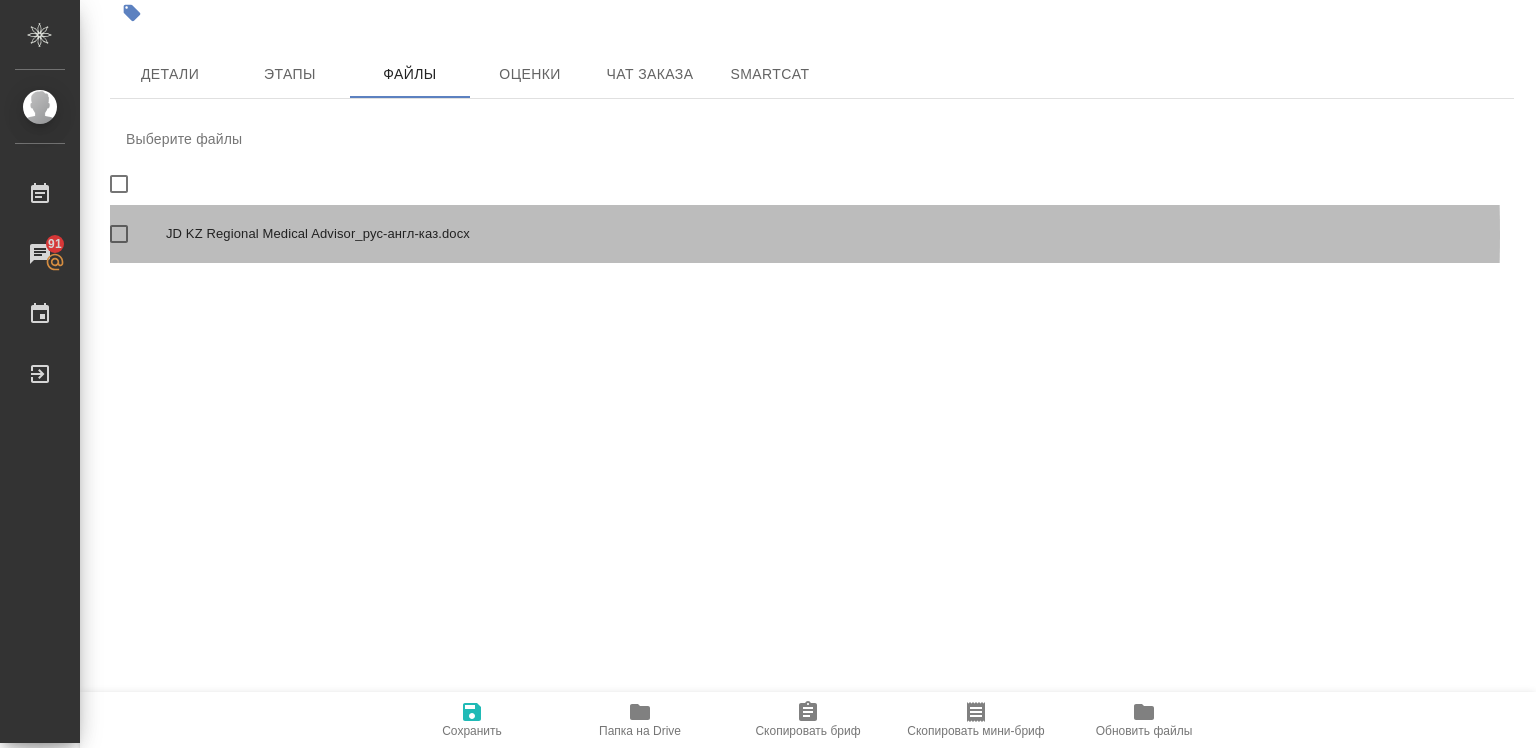 click on "JD KZ Regional Medical Advisor_рус-англ-каз.docx" at bounding box center [832, 234] 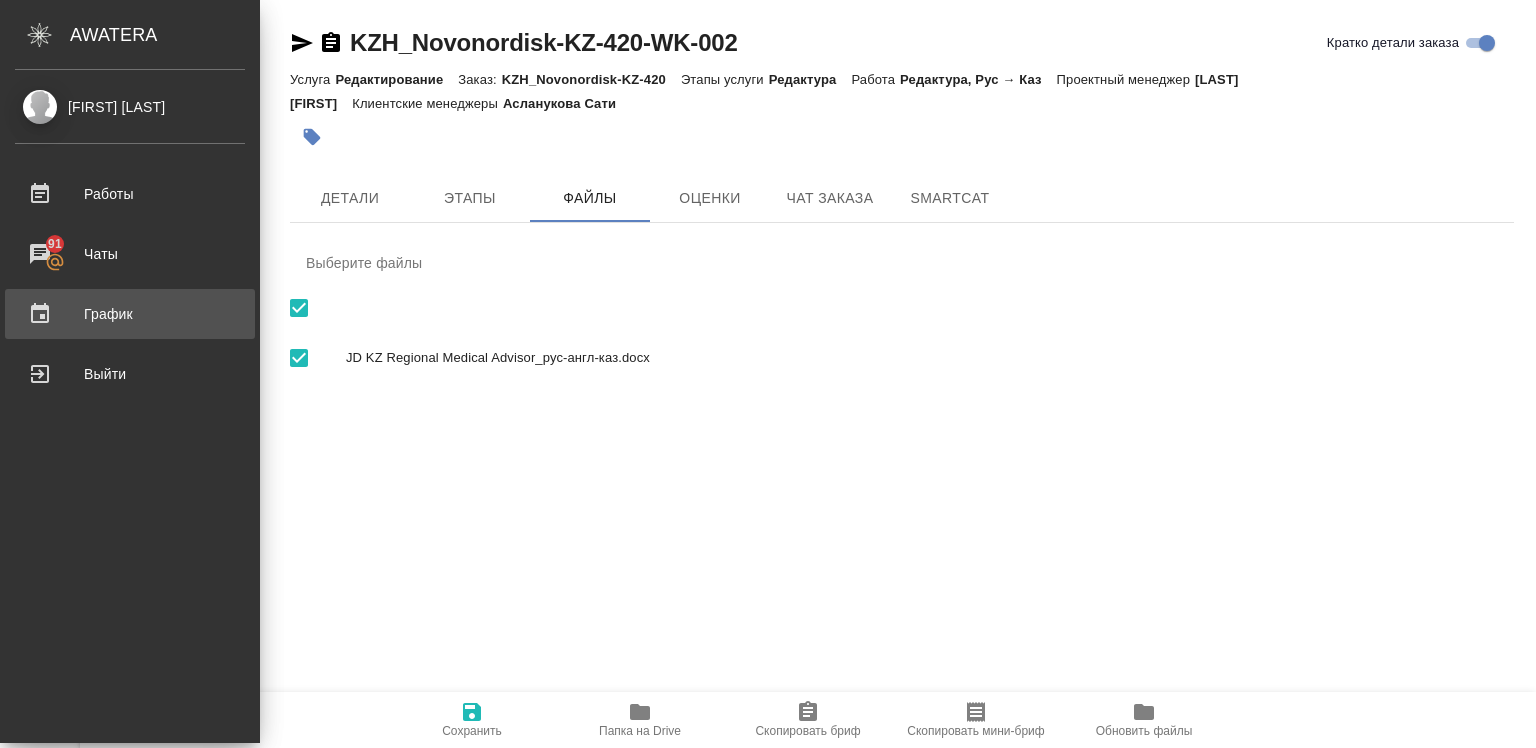 scroll, scrollTop: 0, scrollLeft: 0, axis: both 